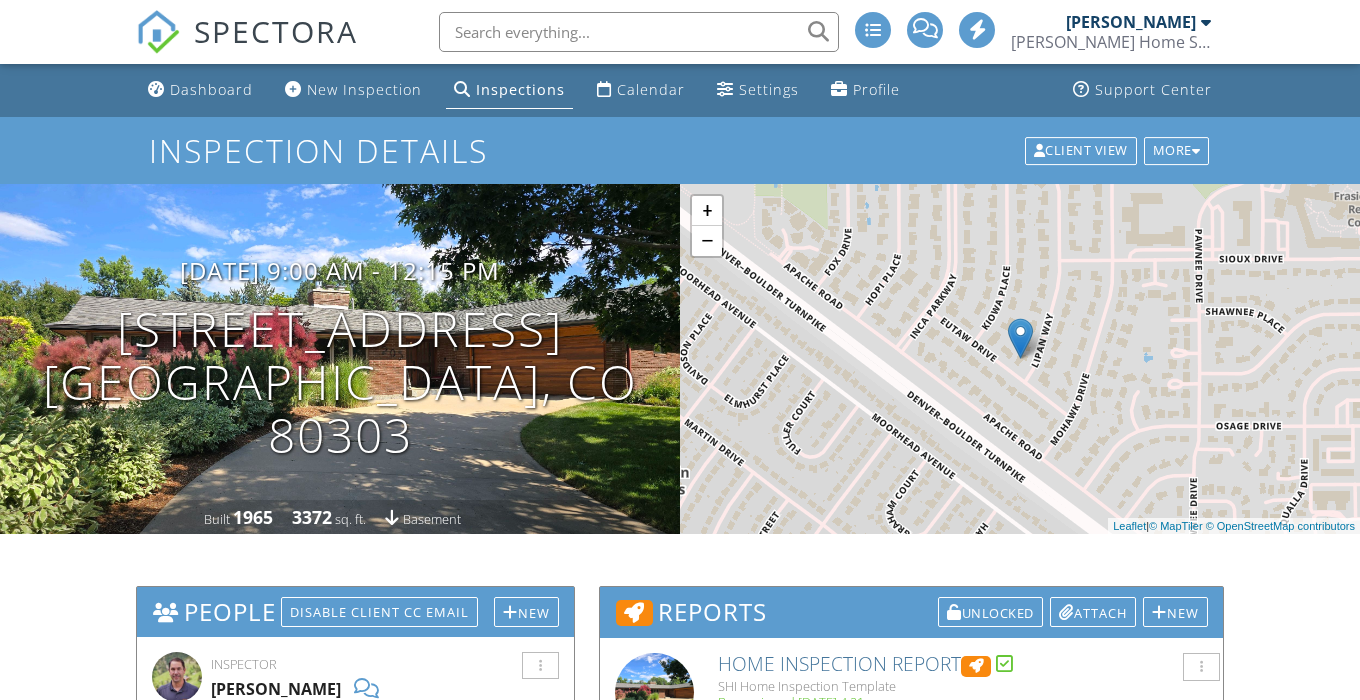 scroll, scrollTop: 818, scrollLeft: 0, axis: vertical 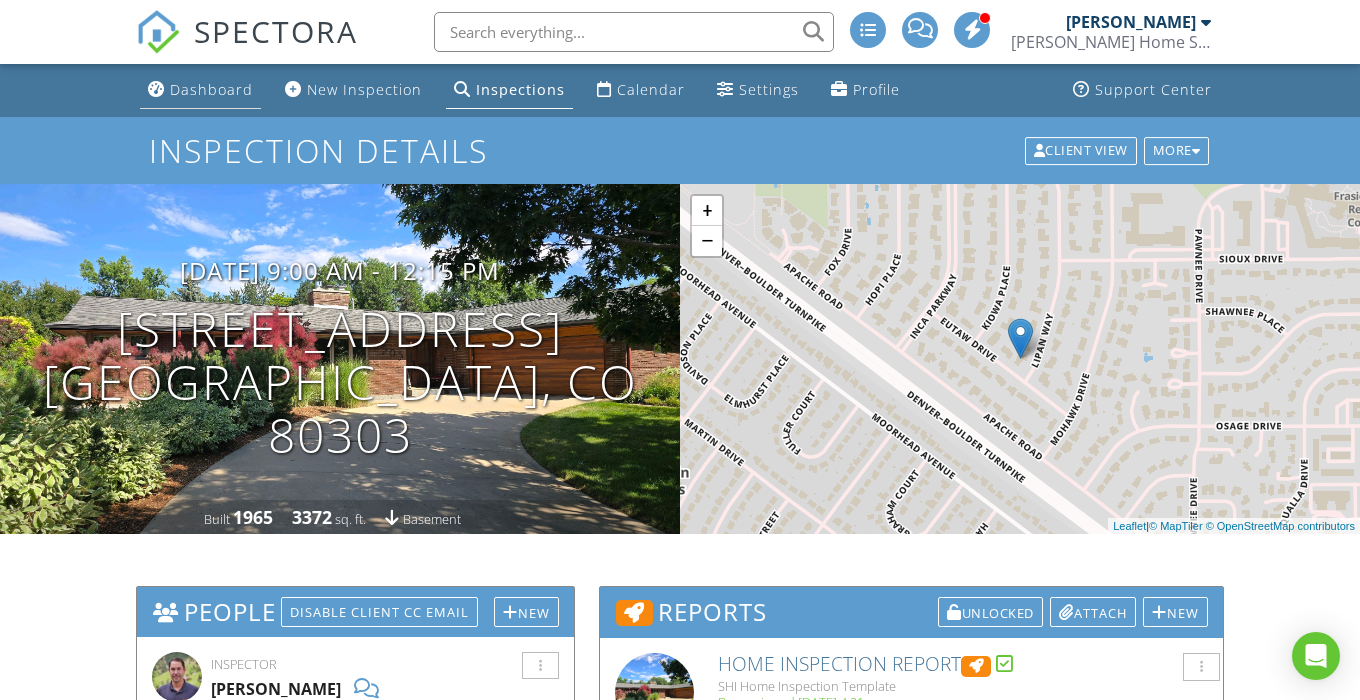 click on "Dashboard" at bounding box center (211, 89) 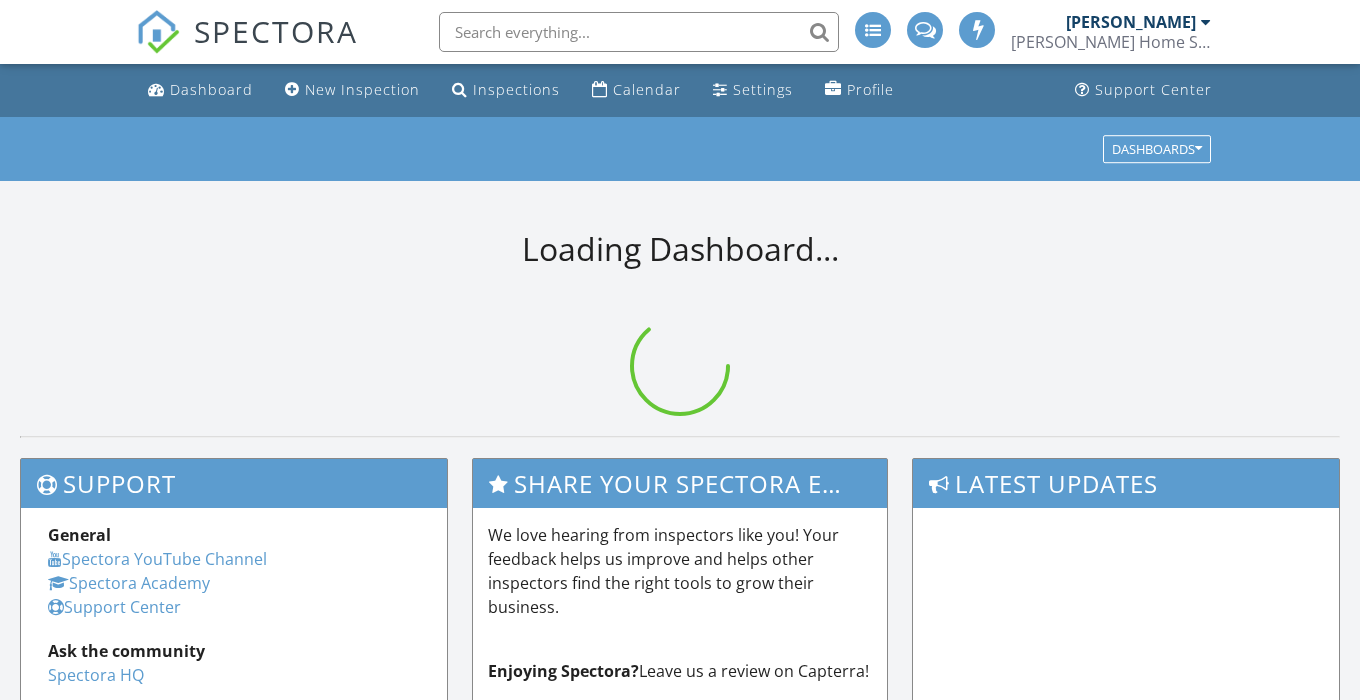 scroll, scrollTop: 0, scrollLeft: 0, axis: both 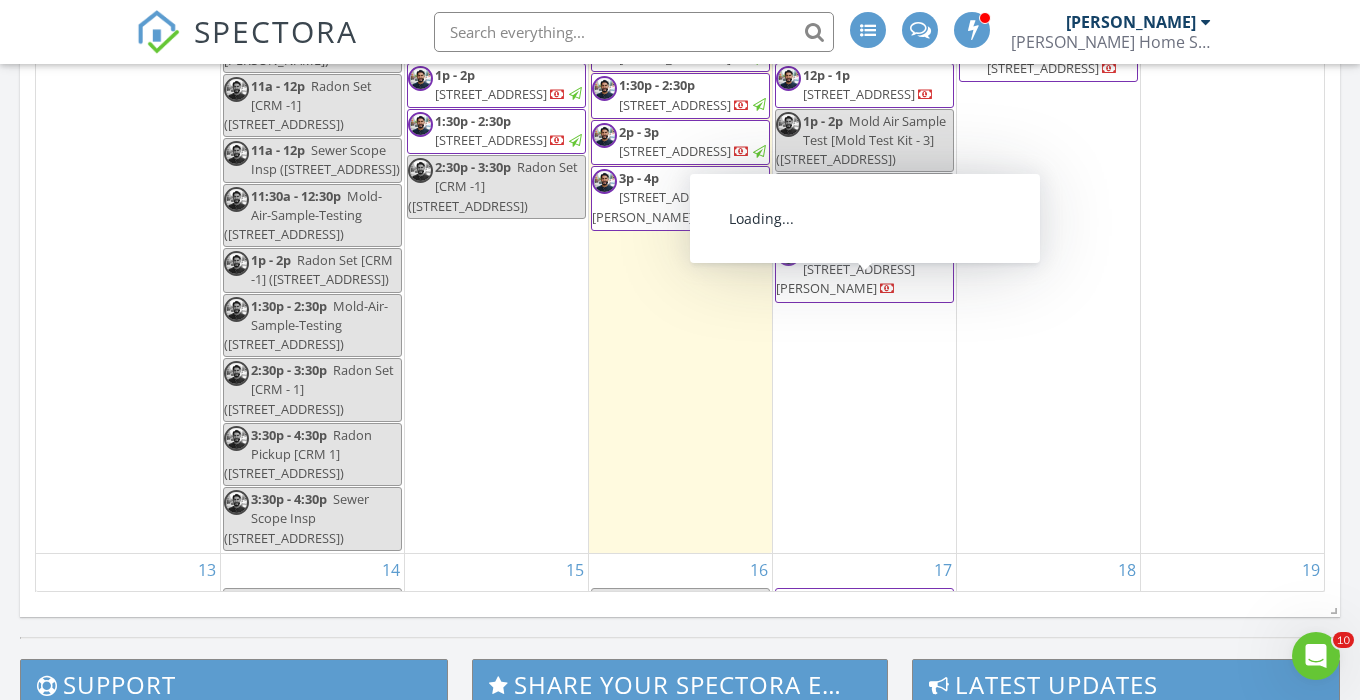 click on "3p - 4p" at bounding box center (823, 250) 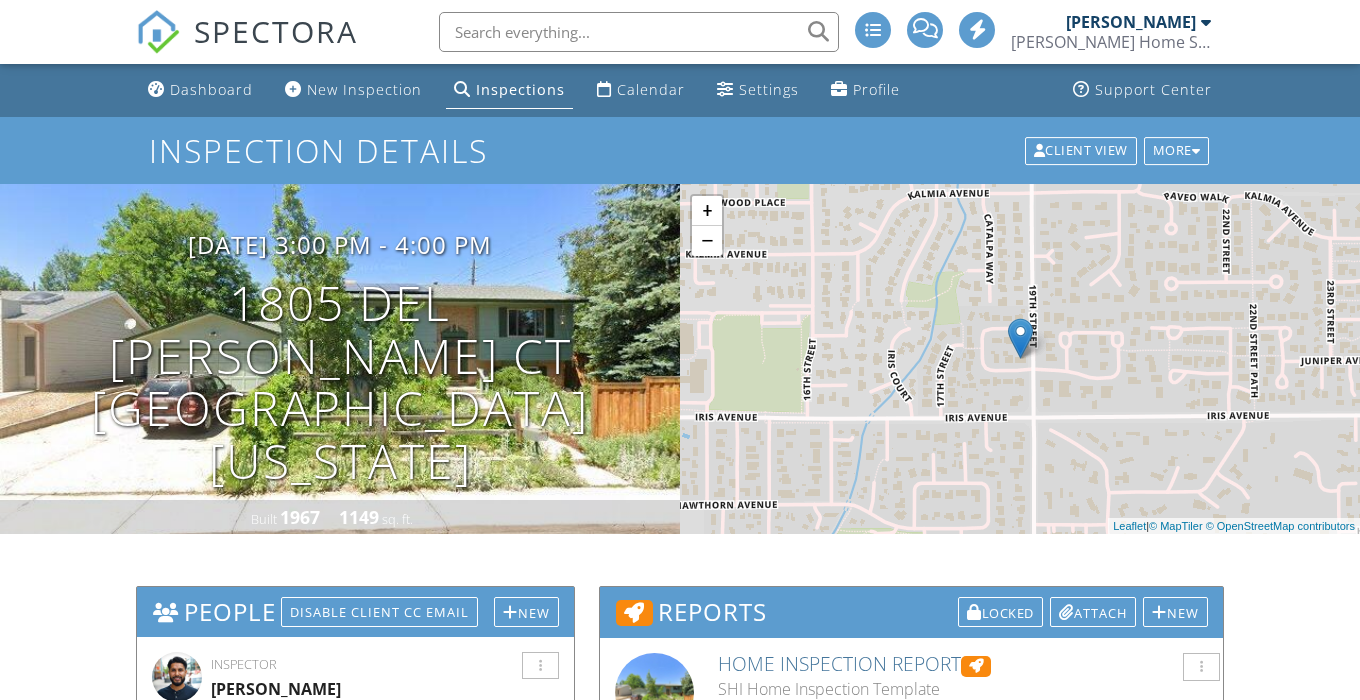 scroll, scrollTop: 0, scrollLeft: 0, axis: both 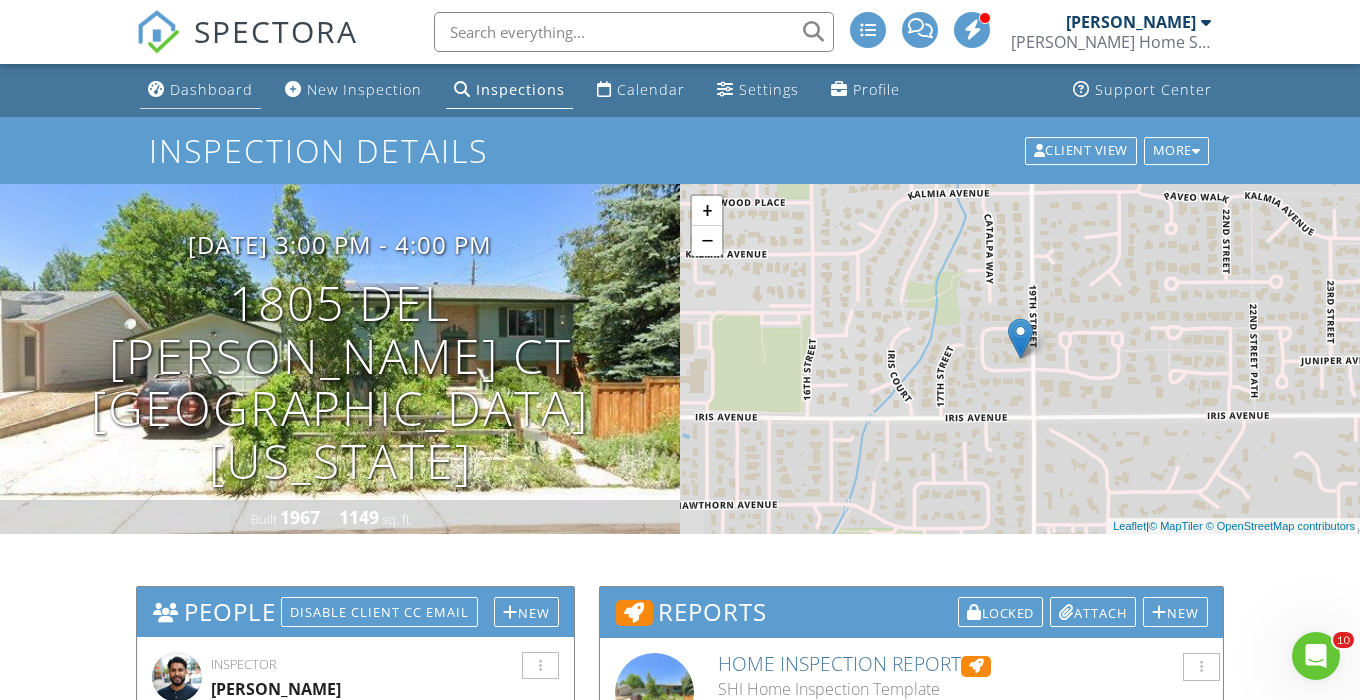 click on "Dashboard" at bounding box center [211, 89] 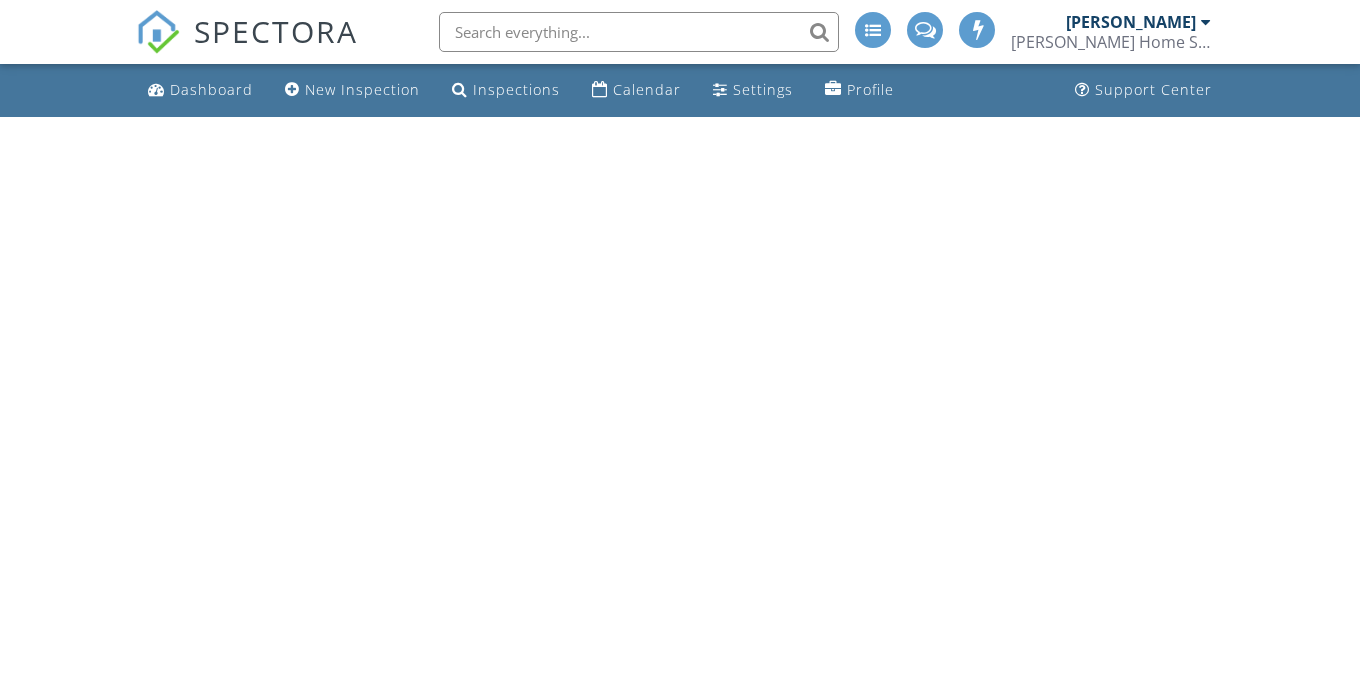 scroll, scrollTop: 0, scrollLeft: 0, axis: both 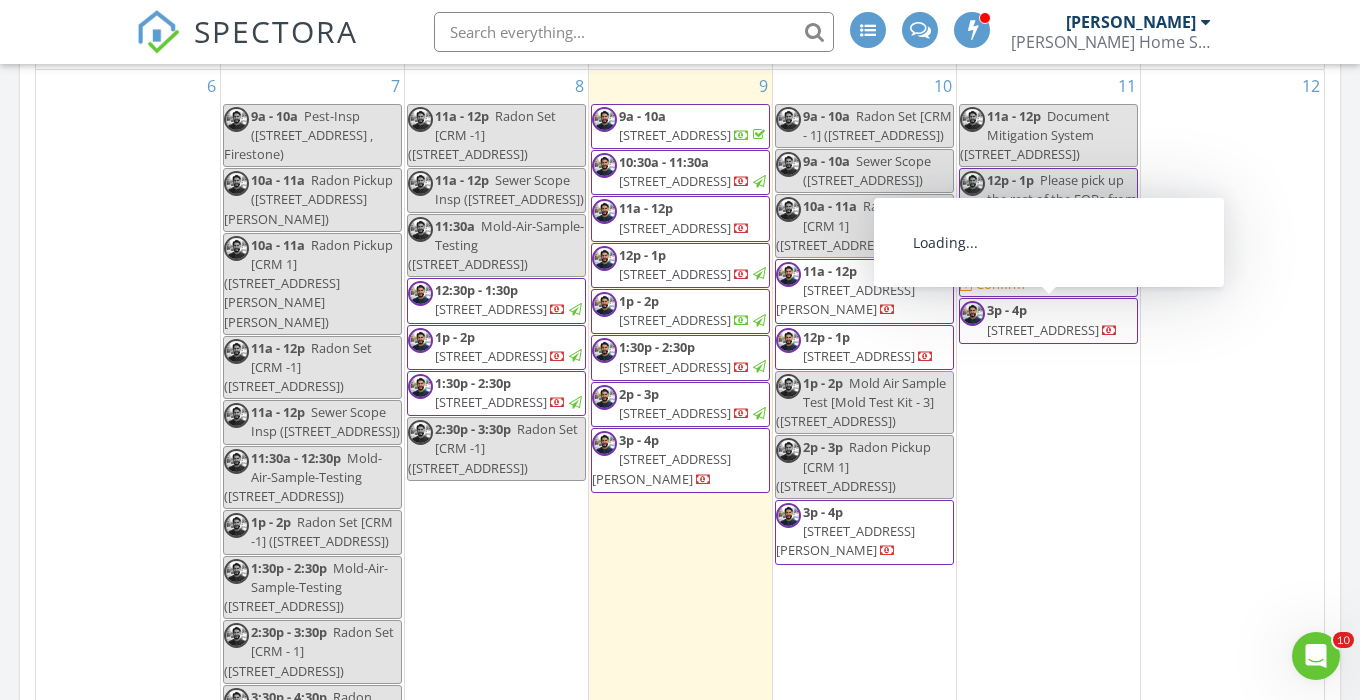 click on "11a - 12p" at bounding box center (646, 208) 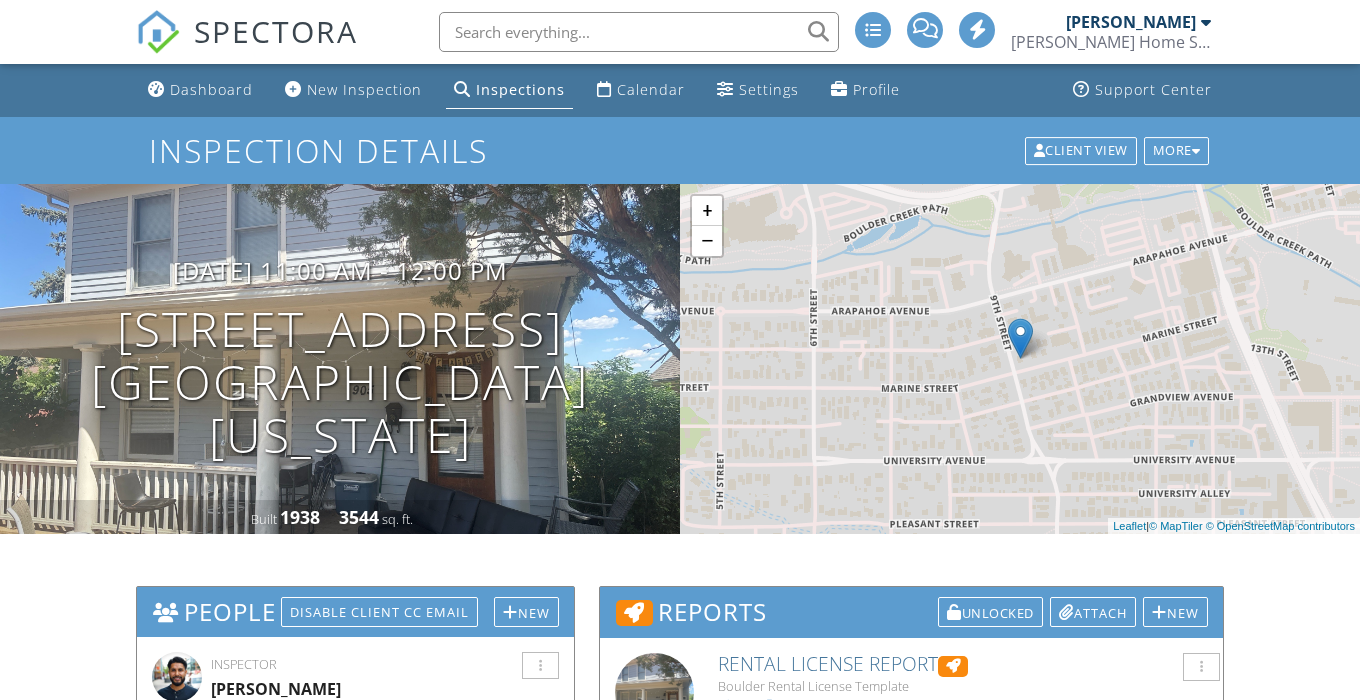 scroll, scrollTop: 0, scrollLeft: 0, axis: both 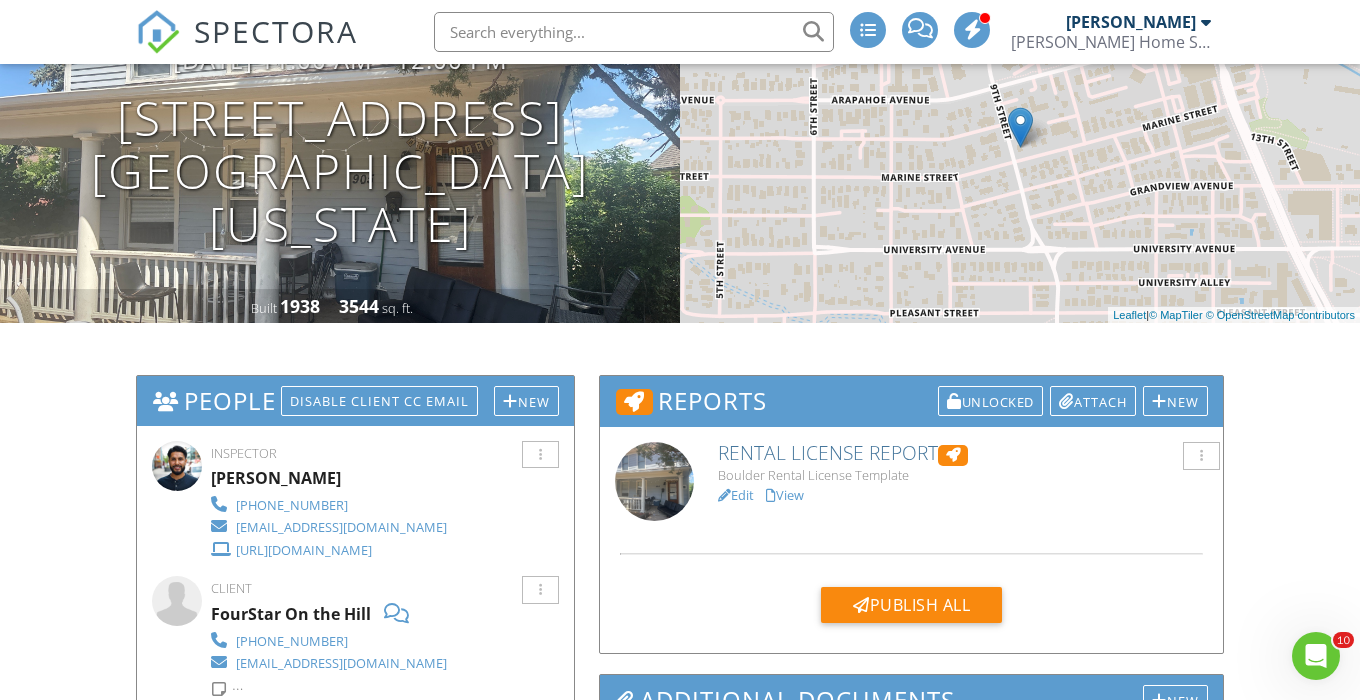 click on "Rental License Report" at bounding box center [963, 453] 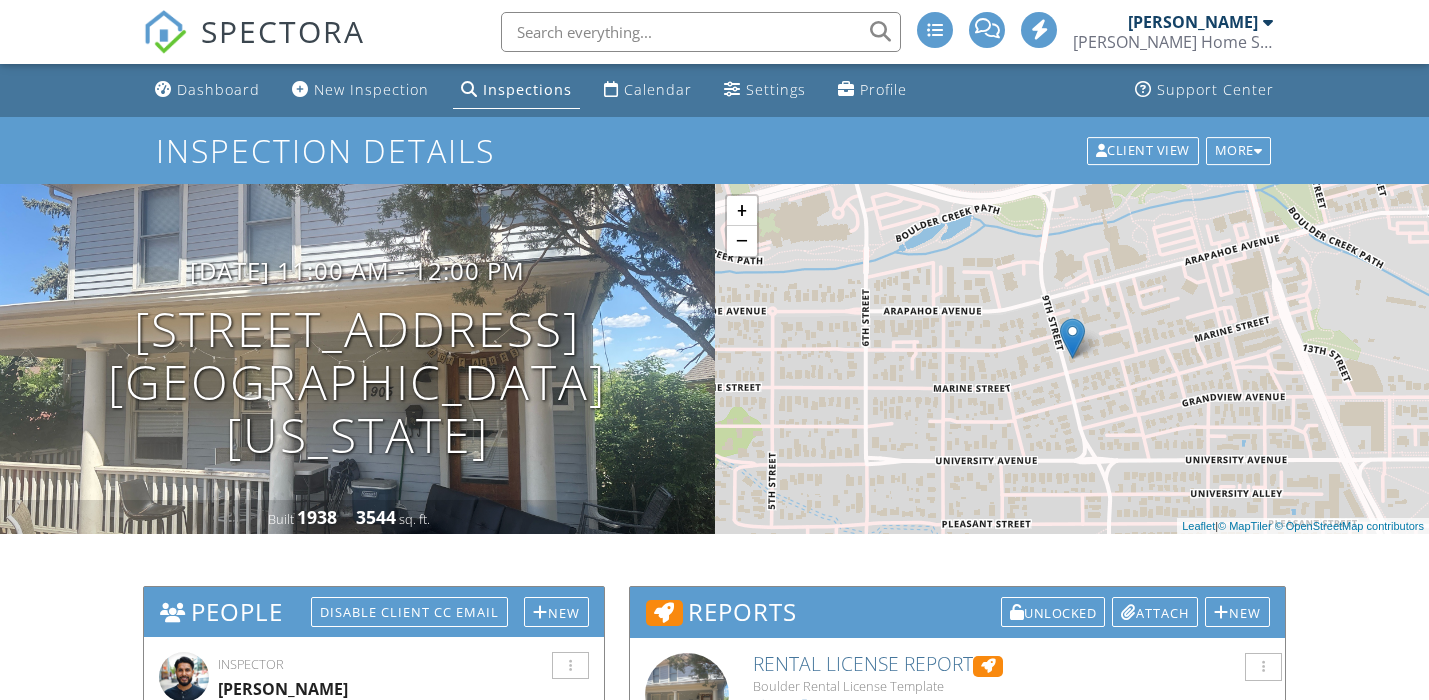 click on "Attach" at bounding box center [1155, 612] 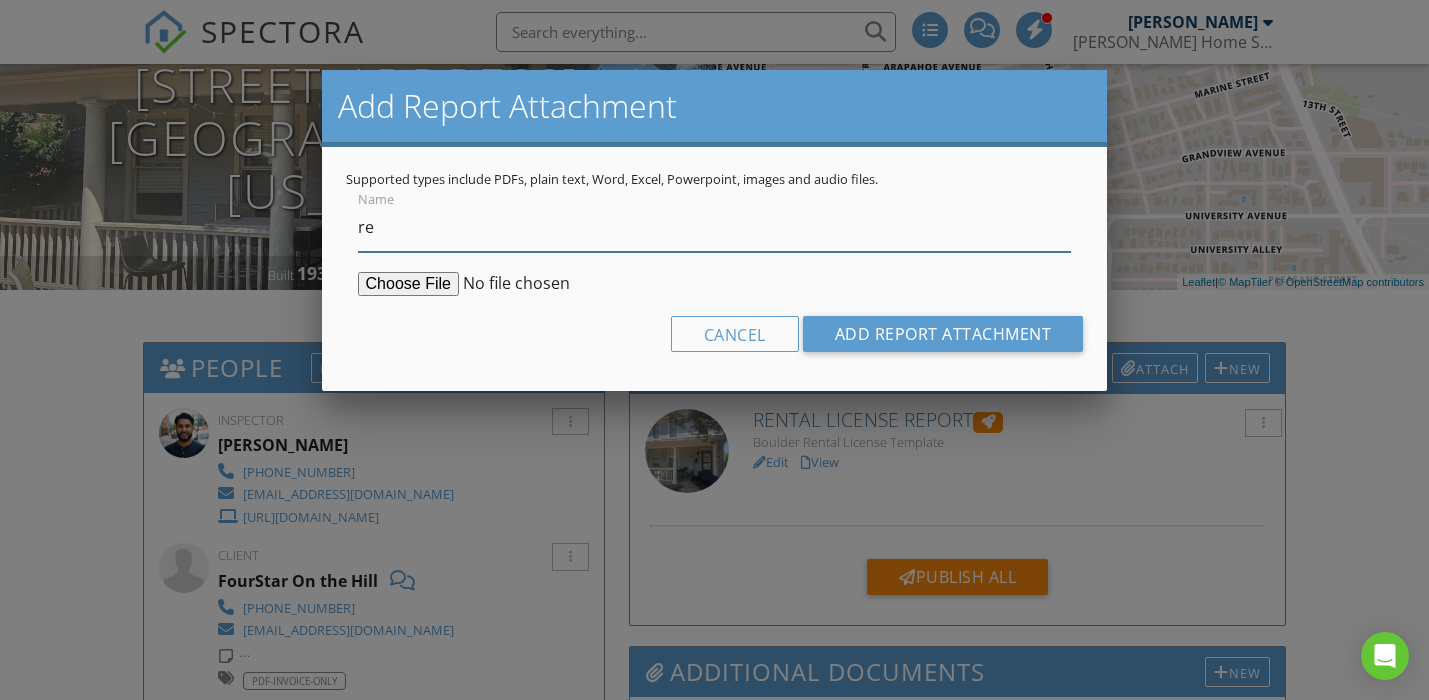 scroll, scrollTop: 244, scrollLeft: 0, axis: vertical 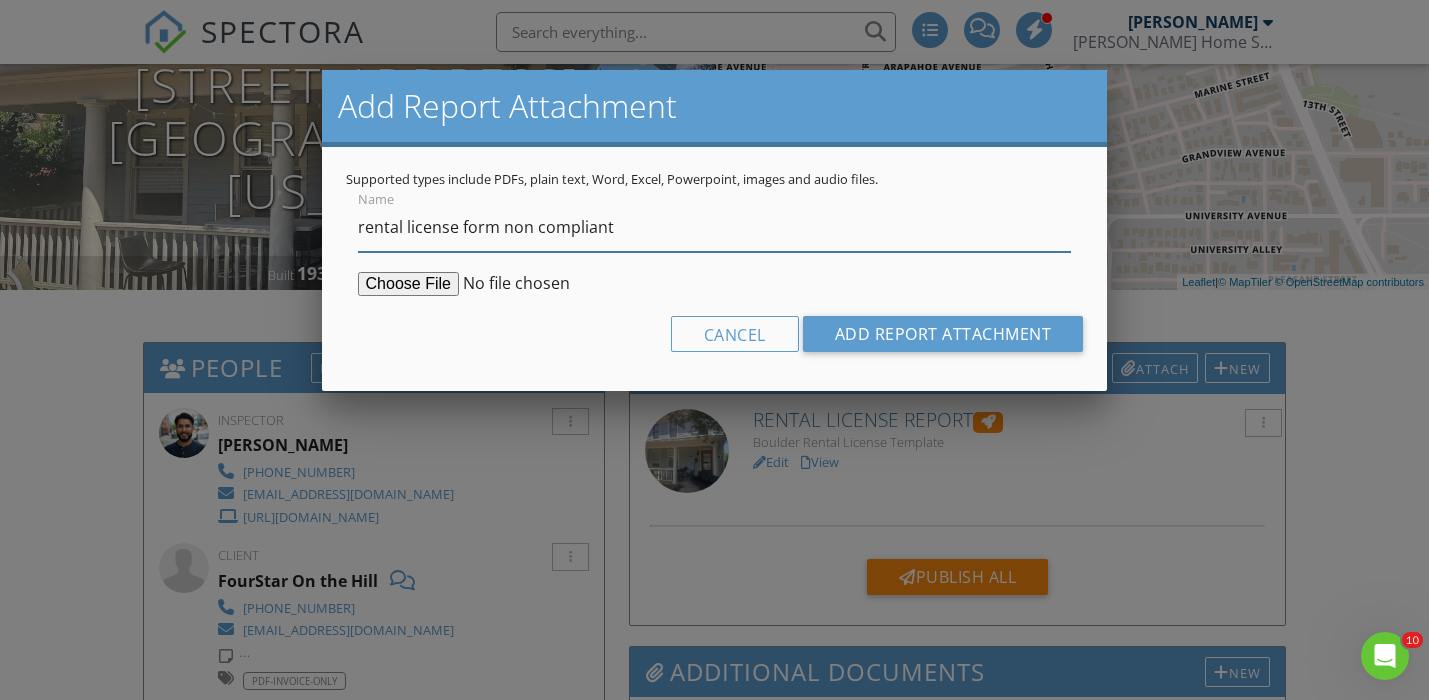 type on "rental license form non compliant" 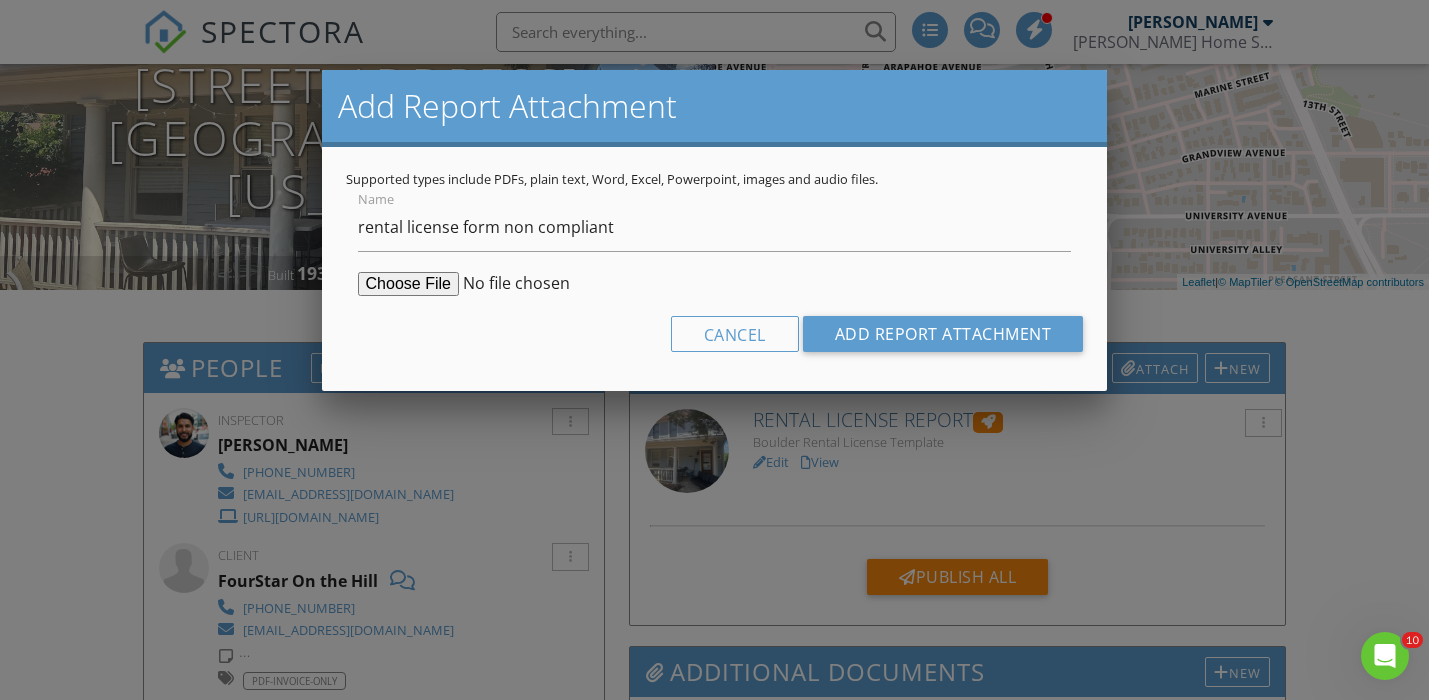 click at bounding box center [511, 284] 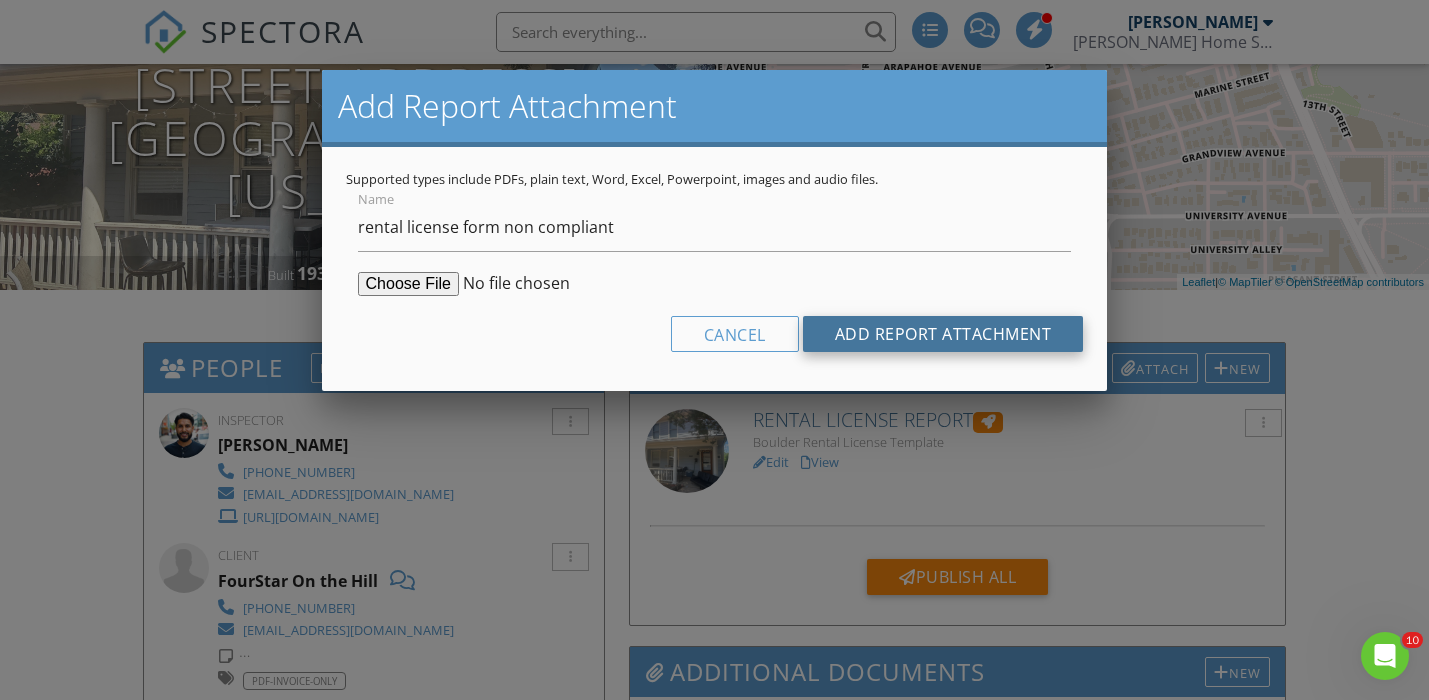 click on "Add Report Attachment" at bounding box center (943, 334) 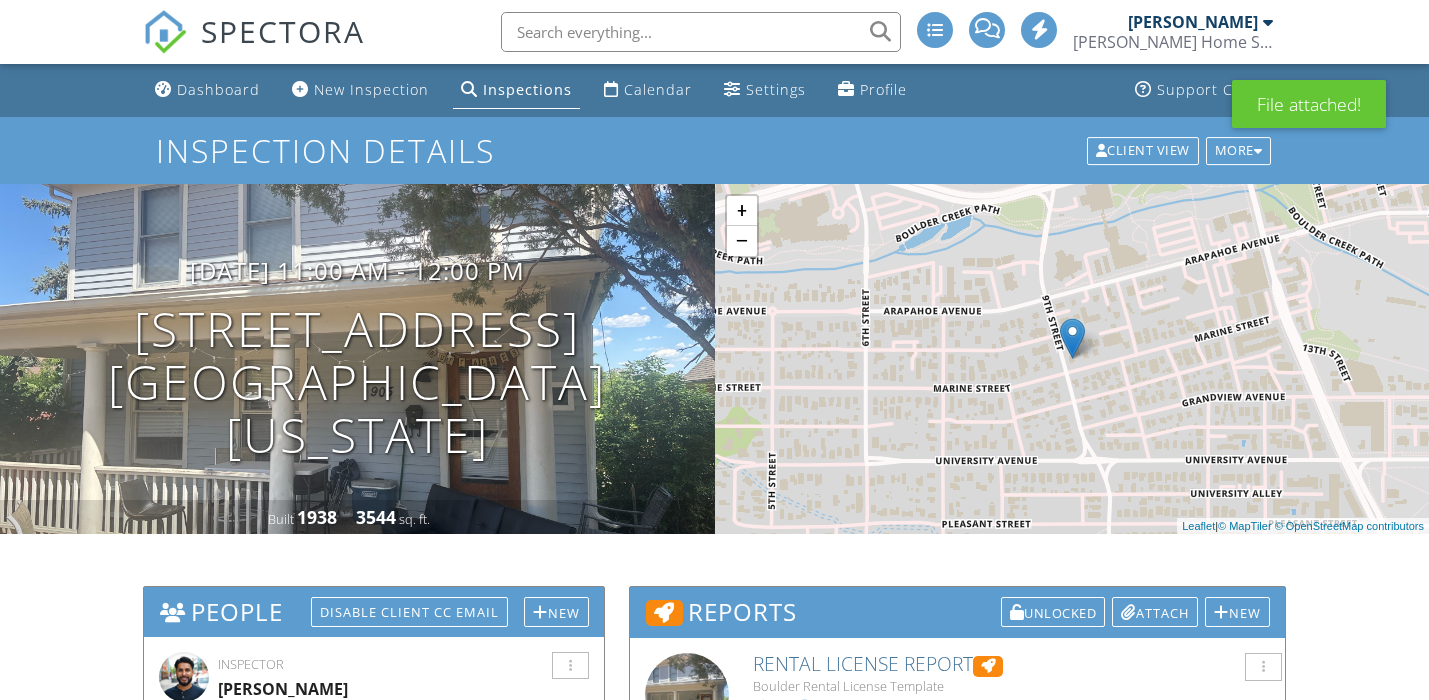 scroll, scrollTop: 0, scrollLeft: 0, axis: both 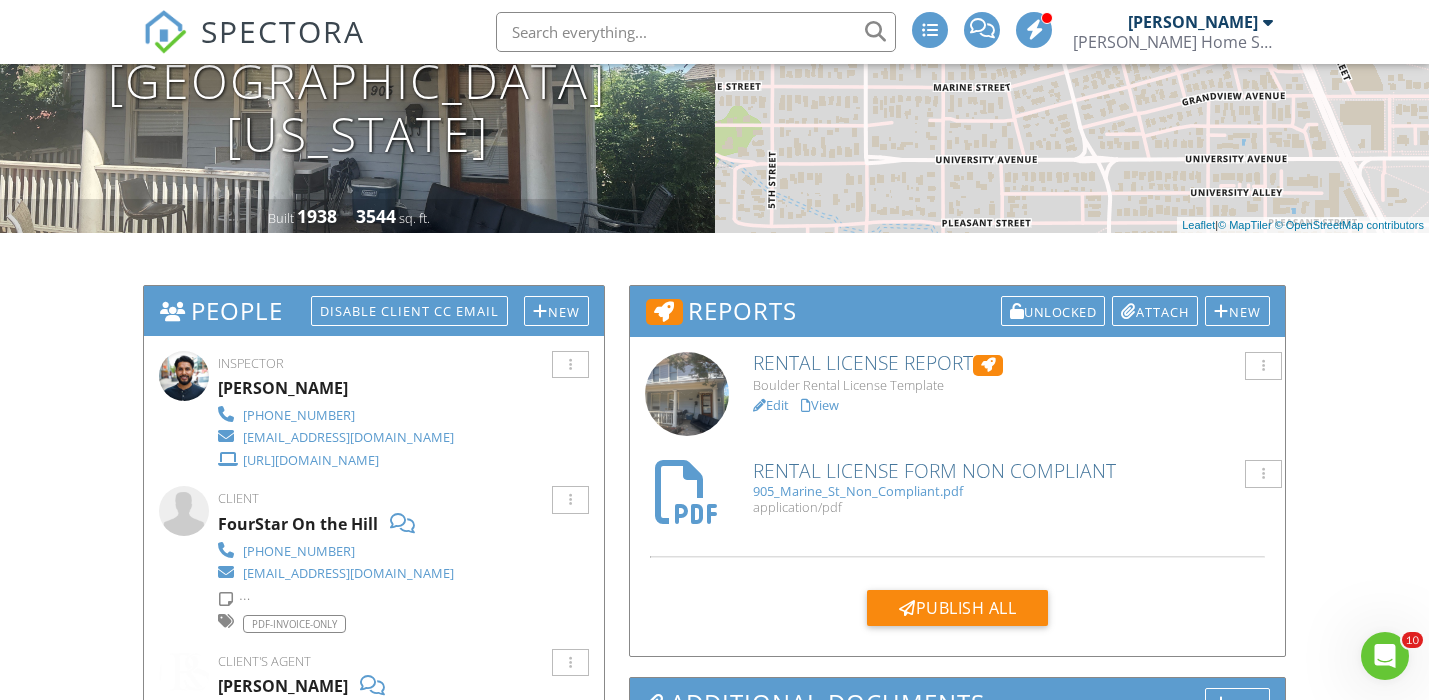 click on "rental license form non compliant" at bounding box center (1011, 470) 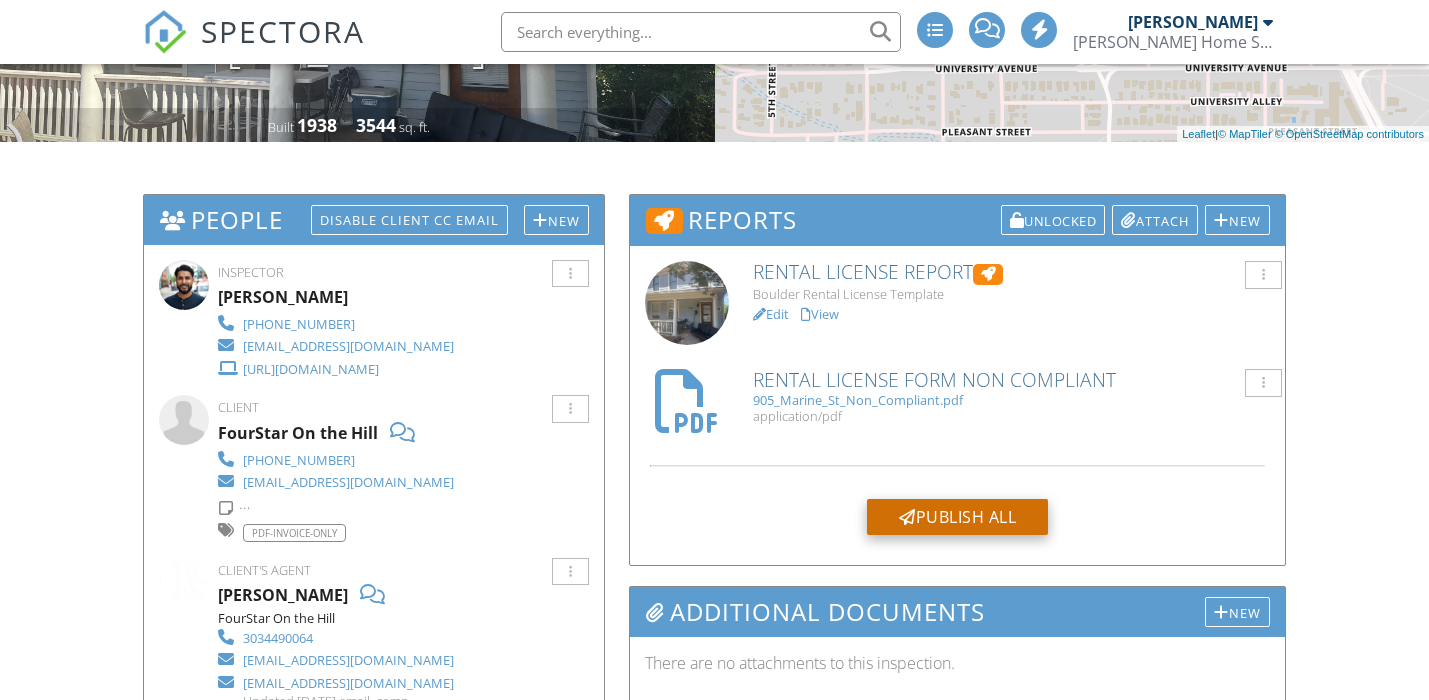 click on "Publish All" at bounding box center [957, 517] 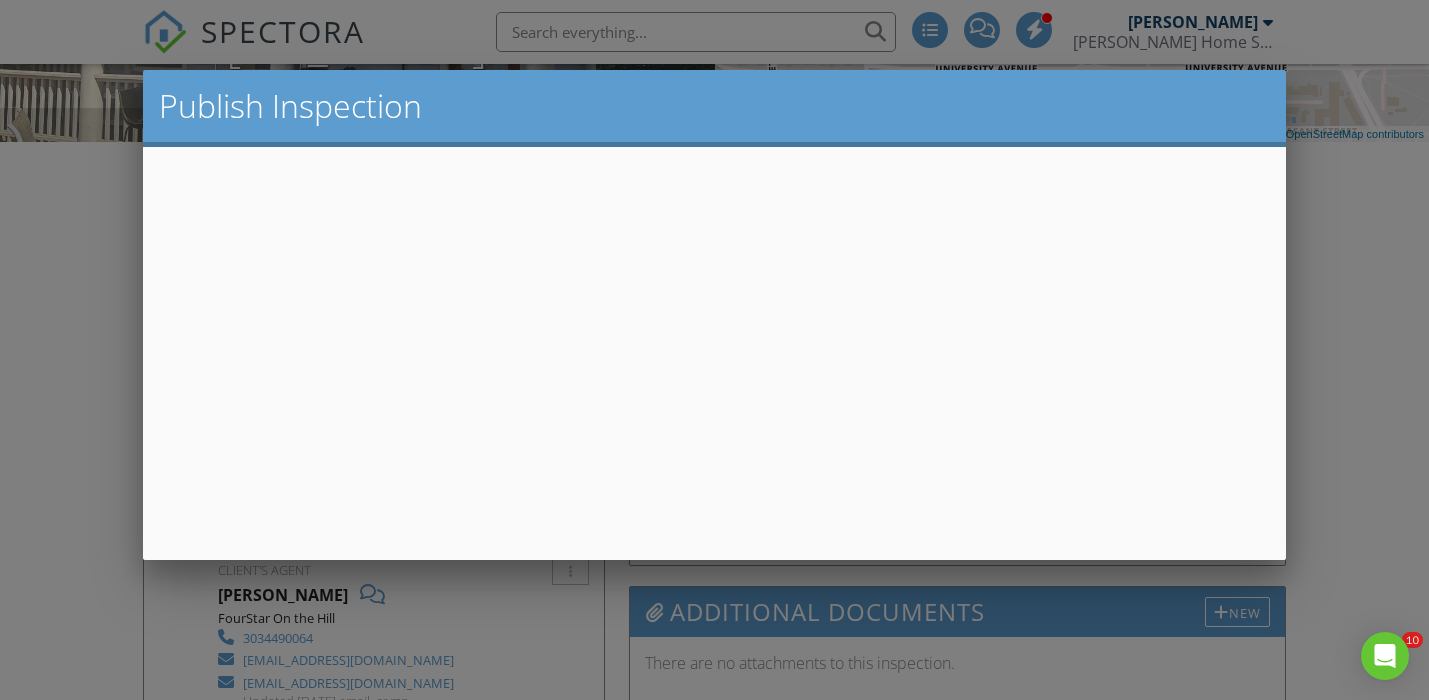 scroll, scrollTop: 0, scrollLeft: 0, axis: both 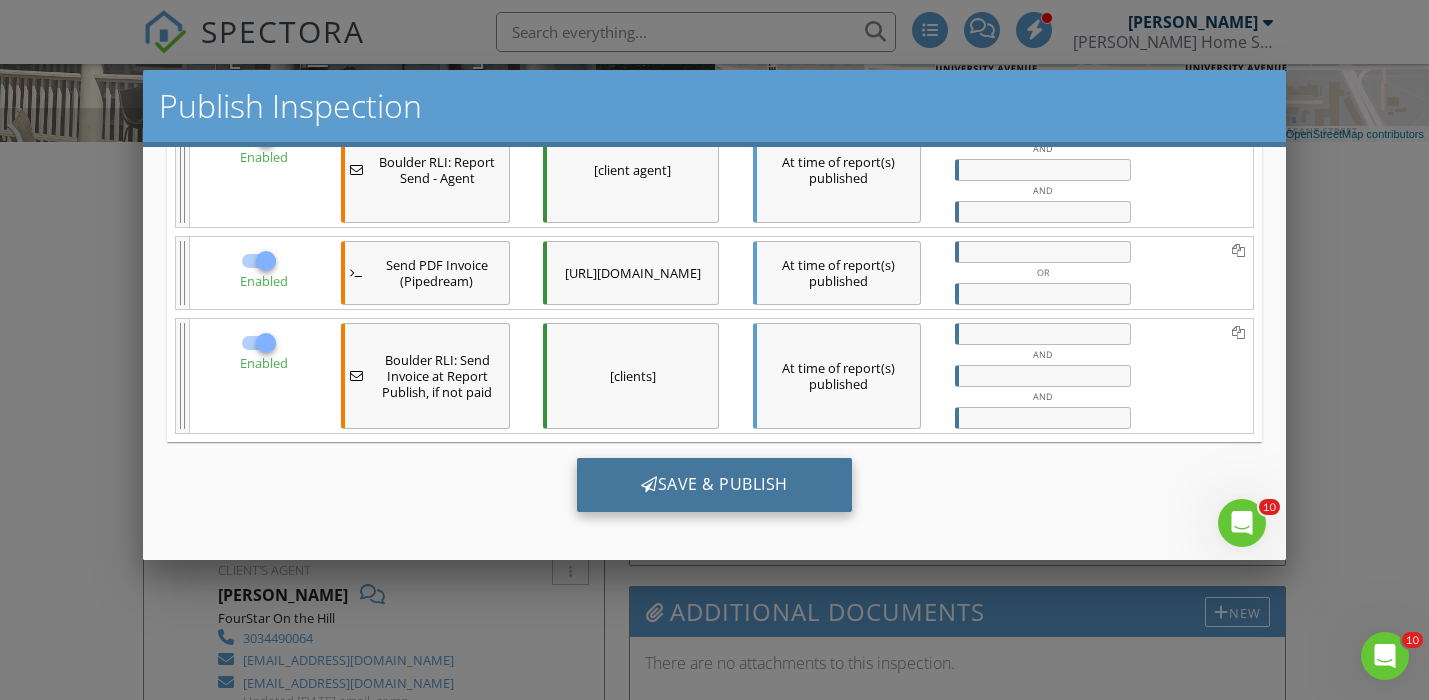 click on "Save & Publish" at bounding box center (713, 485) 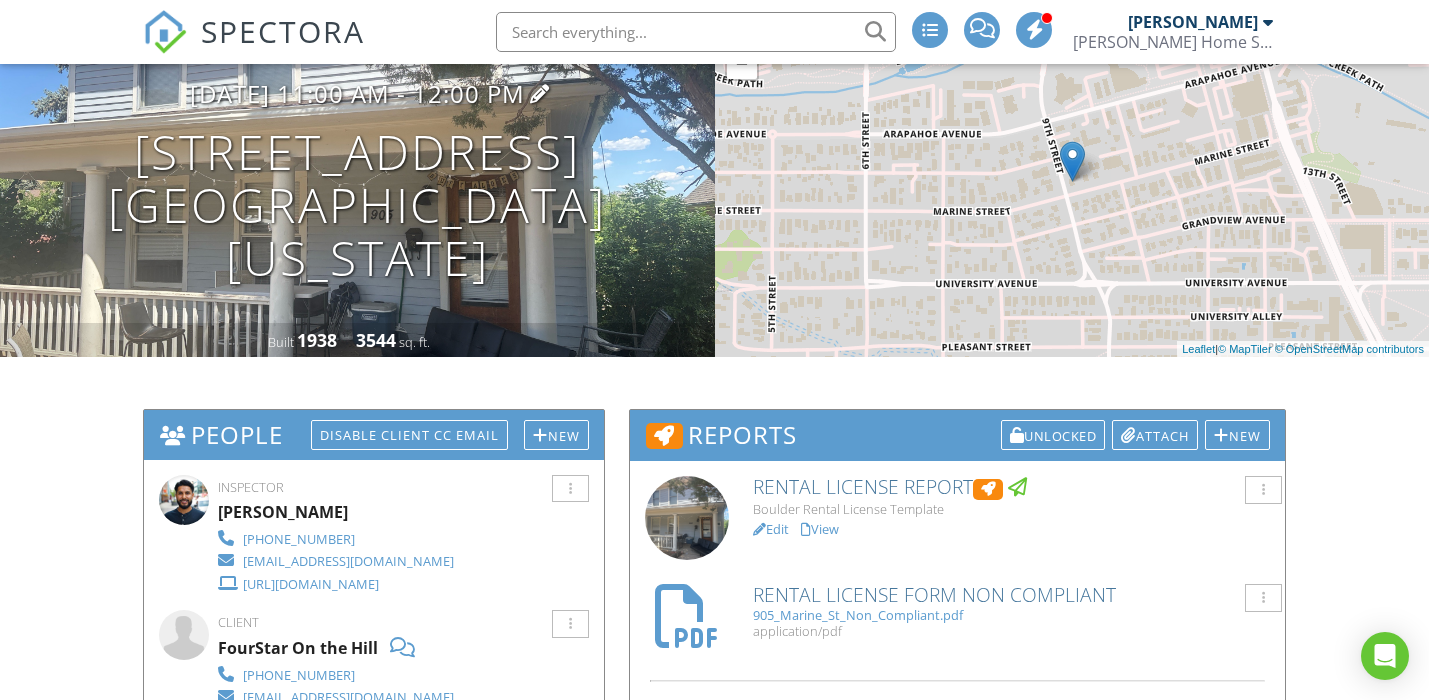 scroll, scrollTop: -1, scrollLeft: 0, axis: vertical 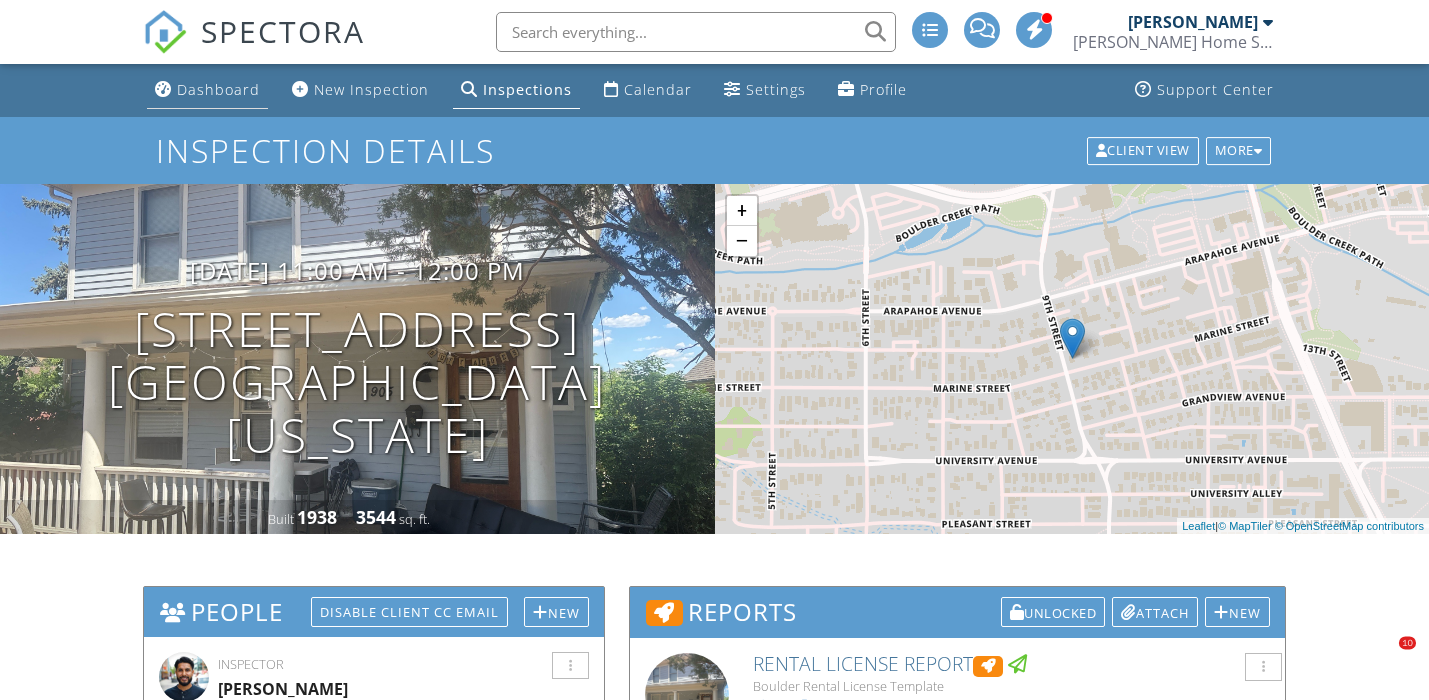 click on "Dashboard" at bounding box center [218, 89] 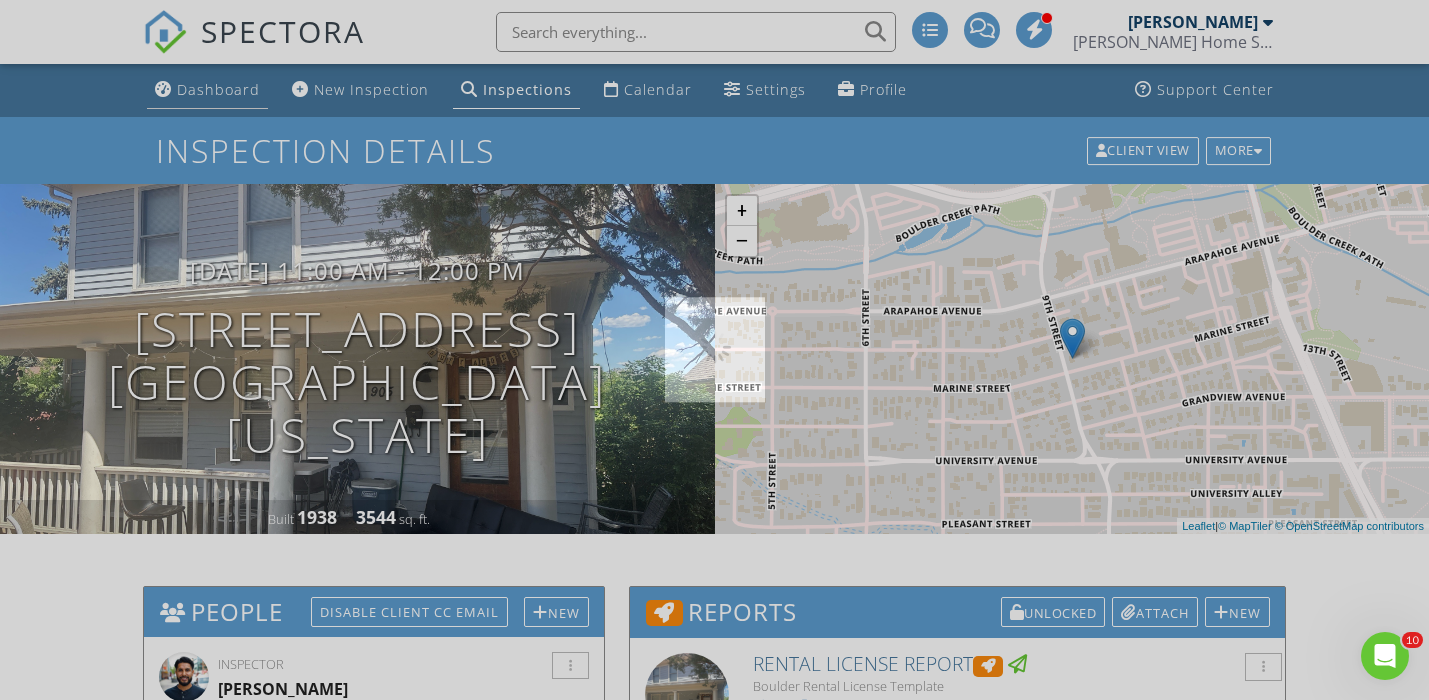 scroll, scrollTop: 0, scrollLeft: 0, axis: both 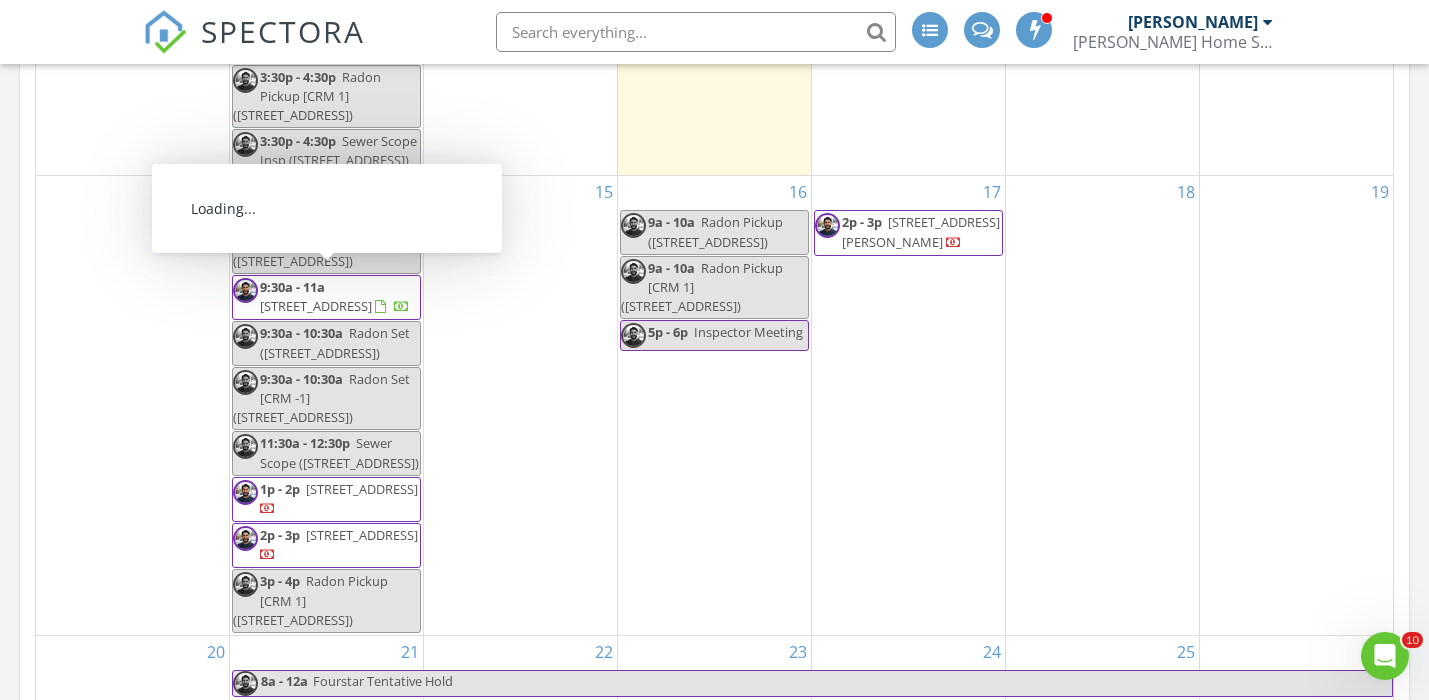 click on "9:30a - 11a" at bounding box center [292, 287] 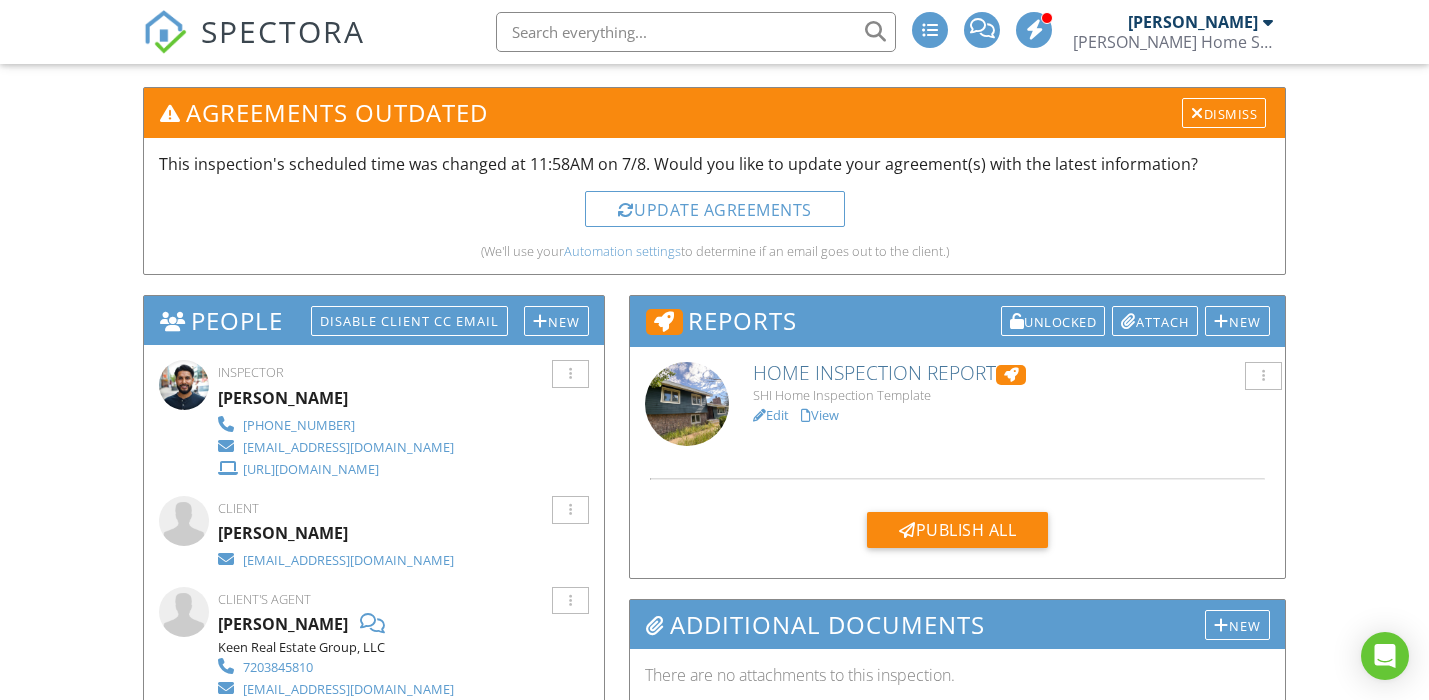 scroll, scrollTop: 499, scrollLeft: 0, axis: vertical 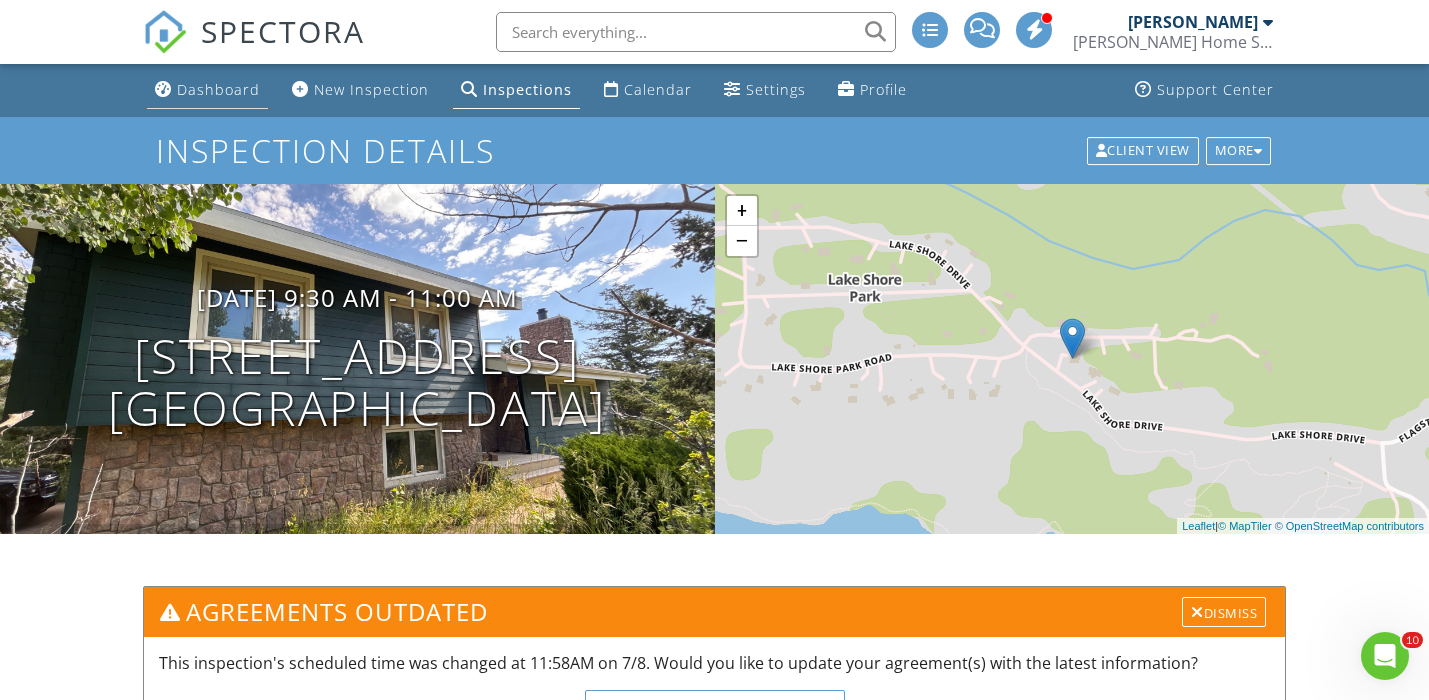 click on "Dashboard" at bounding box center [207, 90] 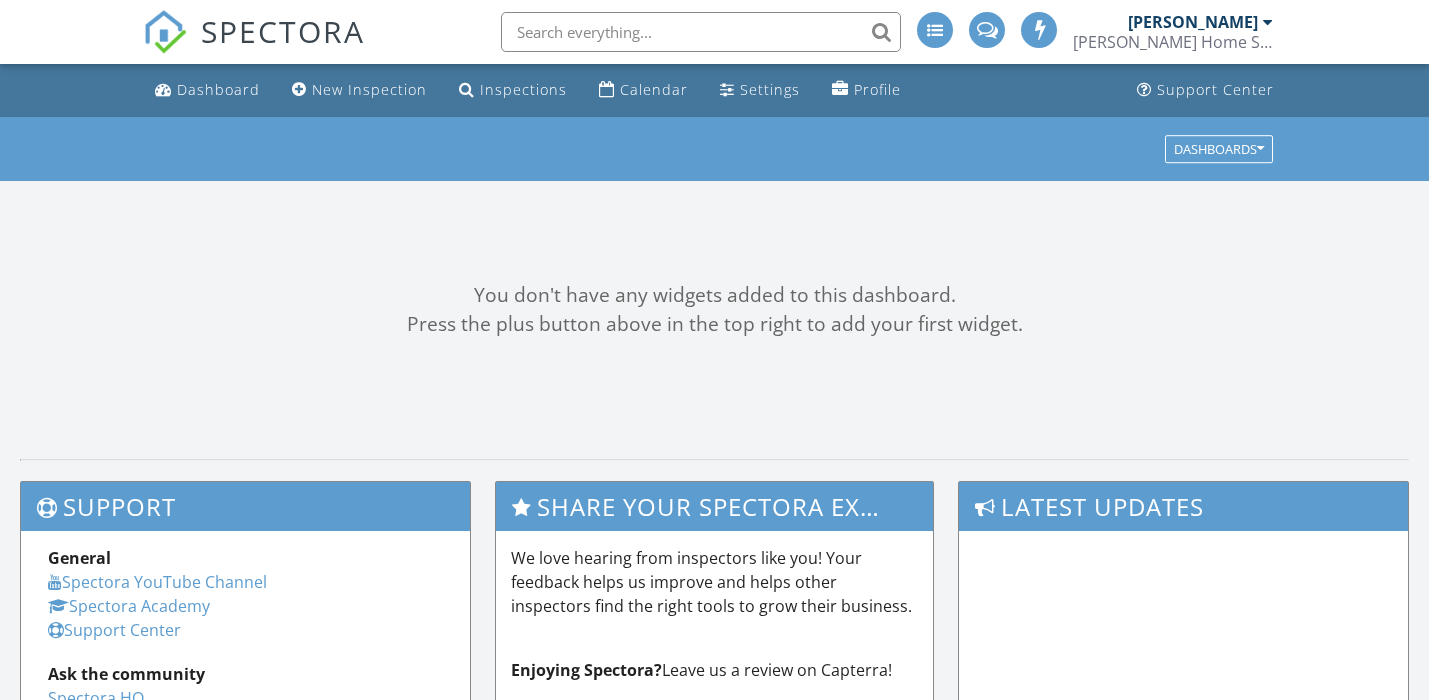 scroll, scrollTop: 0, scrollLeft: 0, axis: both 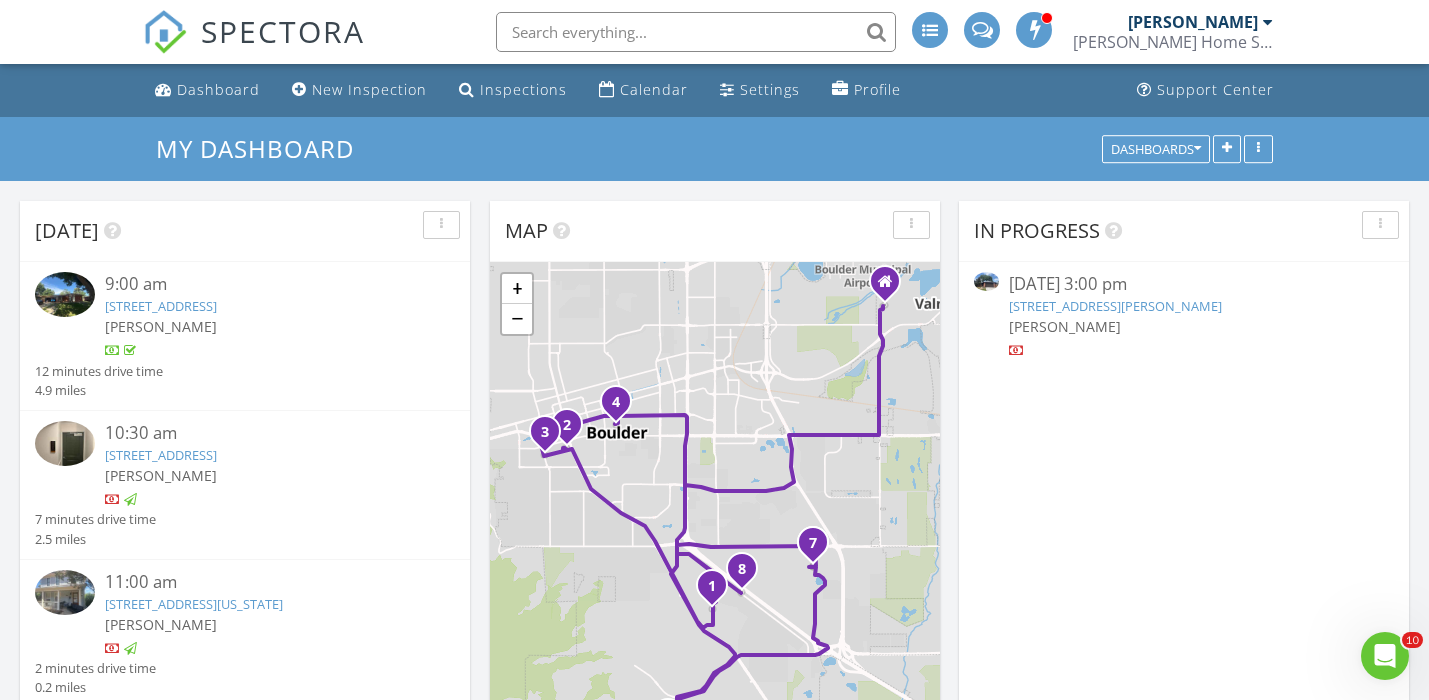 click on "3625 Moorhead Ave, Boulder, CO 80305" at bounding box center [1115, 306] 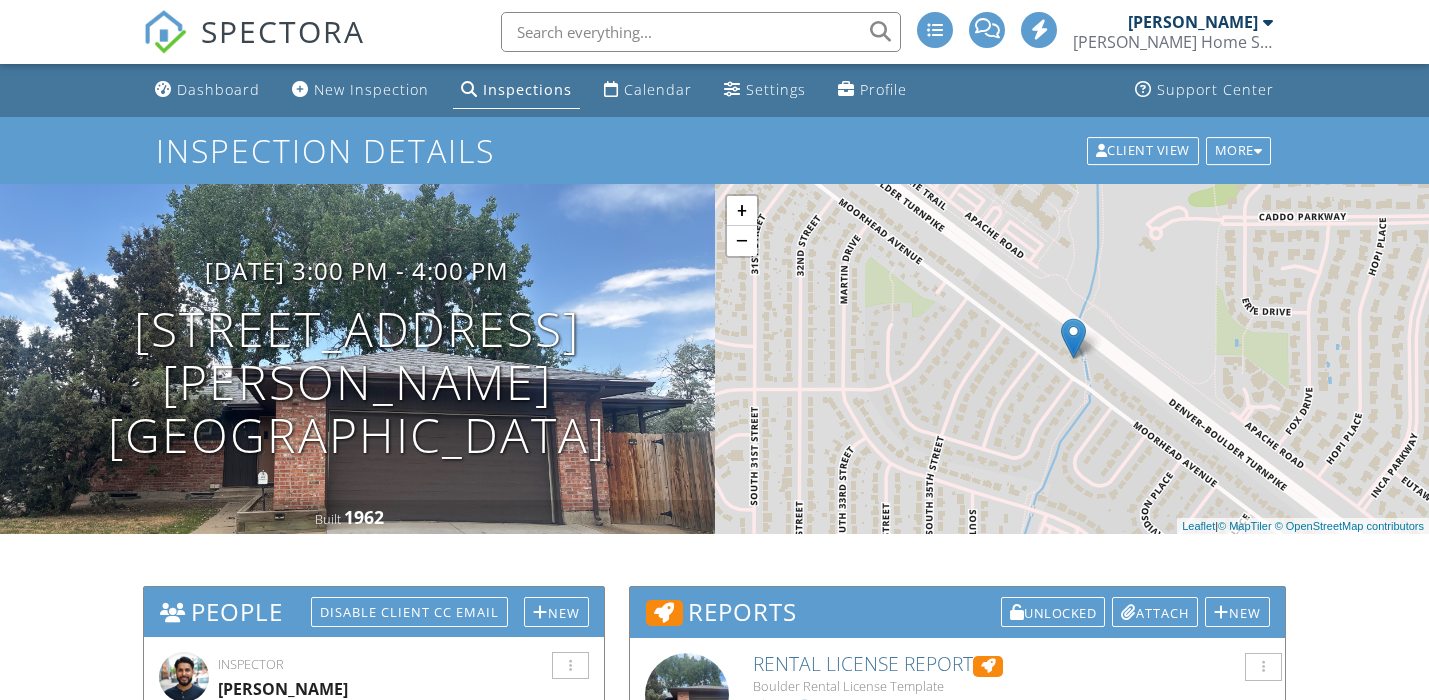 scroll, scrollTop: 0, scrollLeft: 0, axis: both 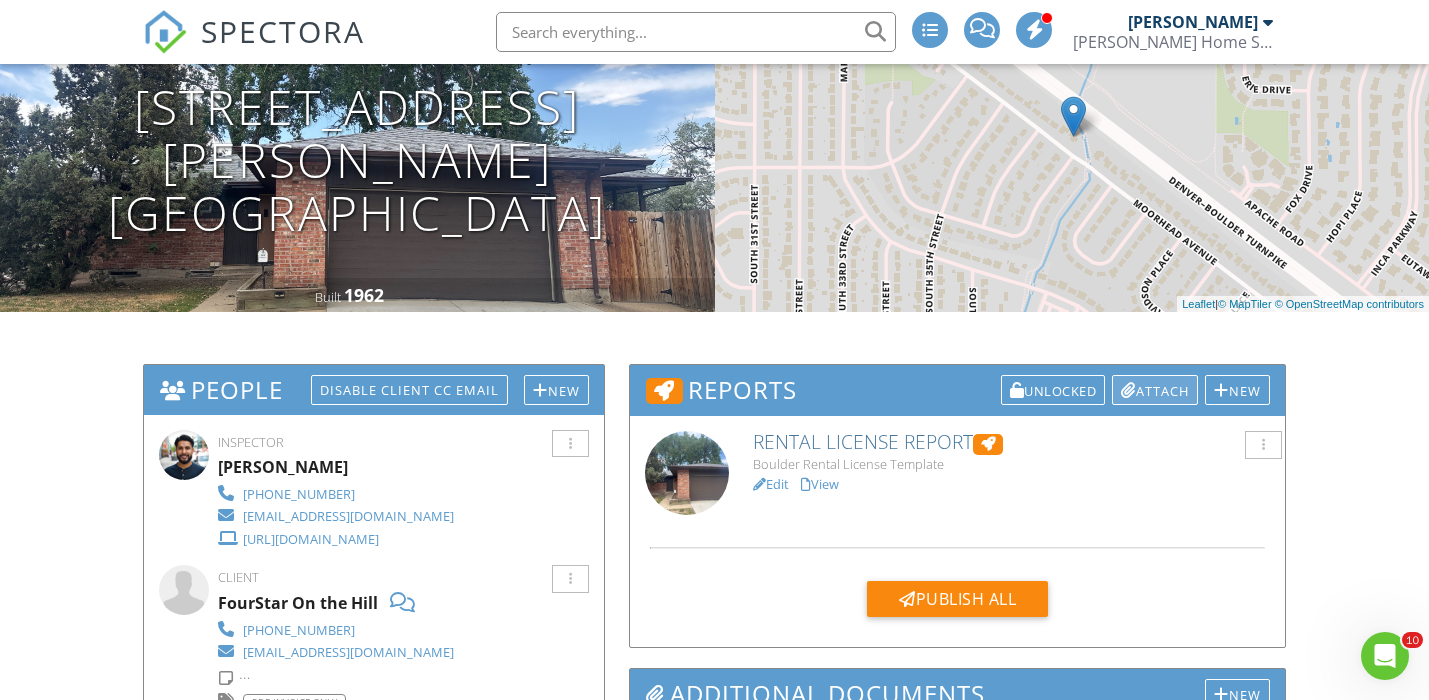 click on "Attach" at bounding box center [1155, 390] 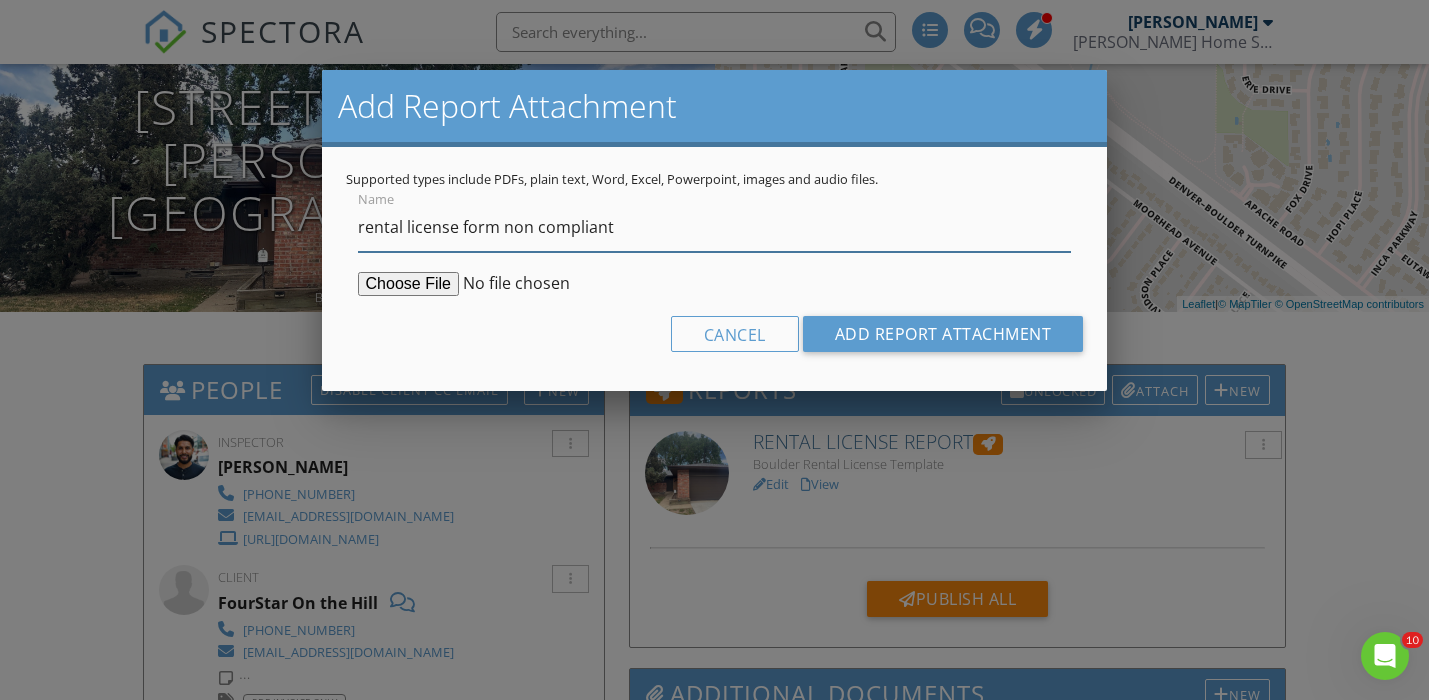 type on "rental license form non compliant" 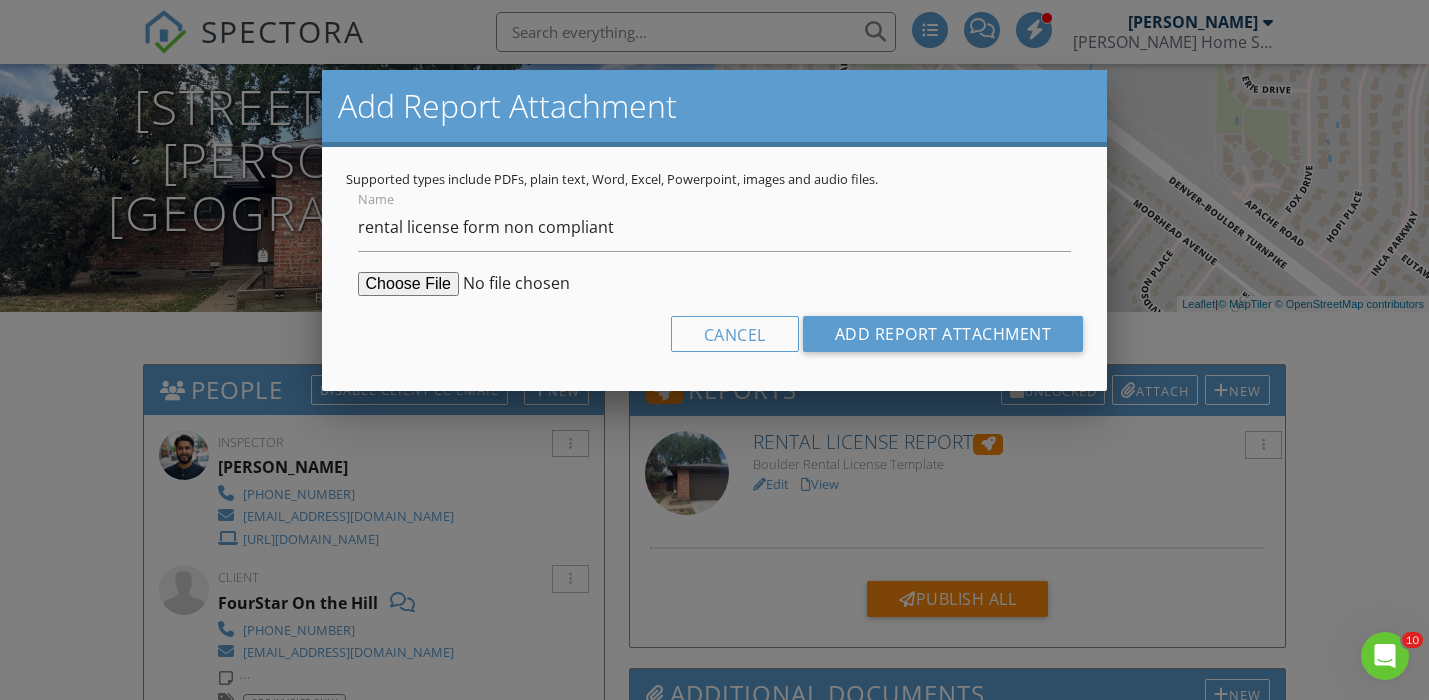 click at bounding box center (511, 284) 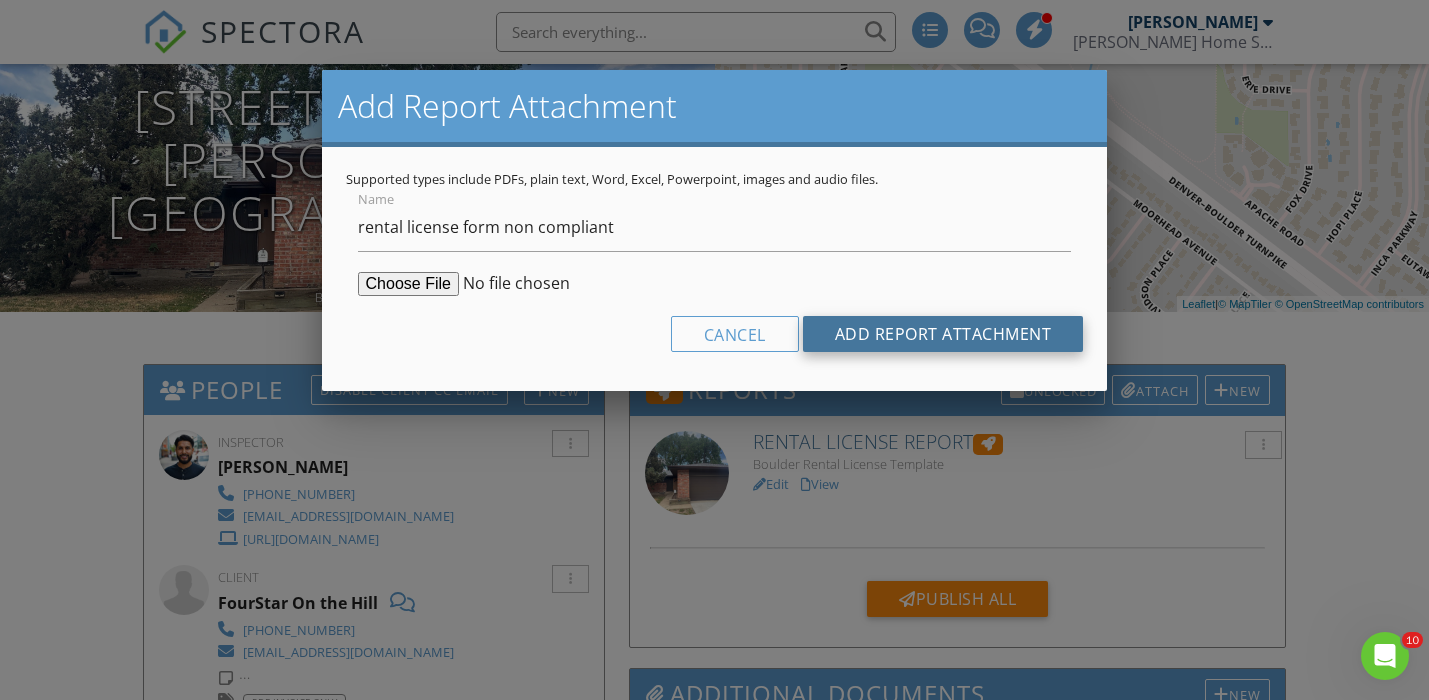 click on "Add Report Attachment" at bounding box center (943, 334) 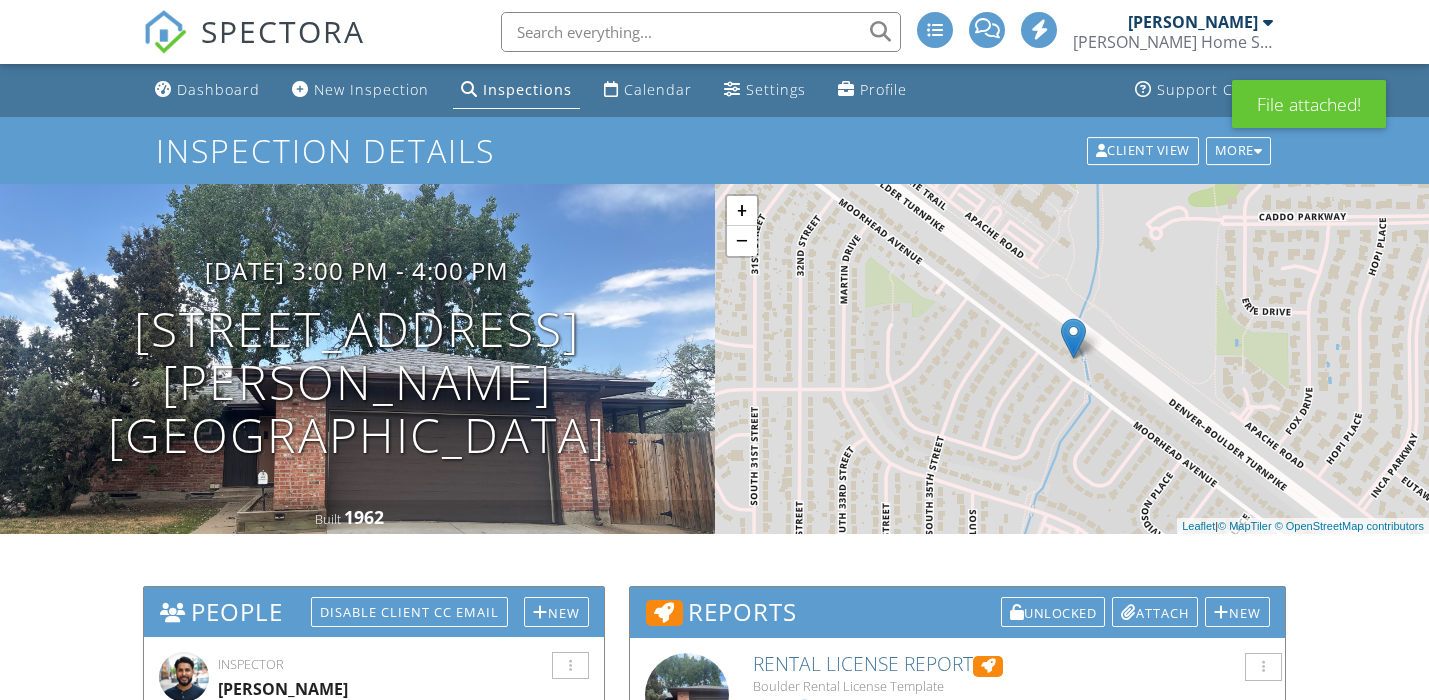 scroll, scrollTop: 0, scrollLeft: 0, axis: both 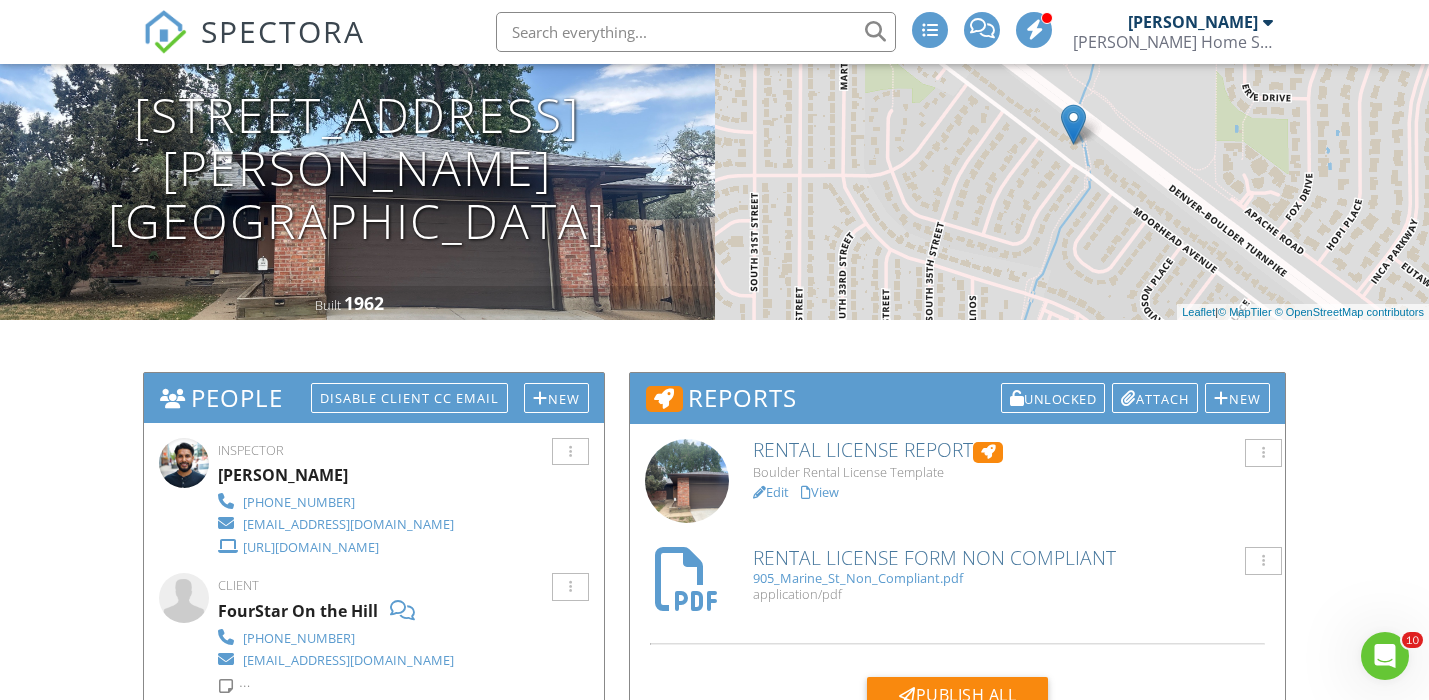 click on "Rental License Report" at bounding box center [1011, 450] 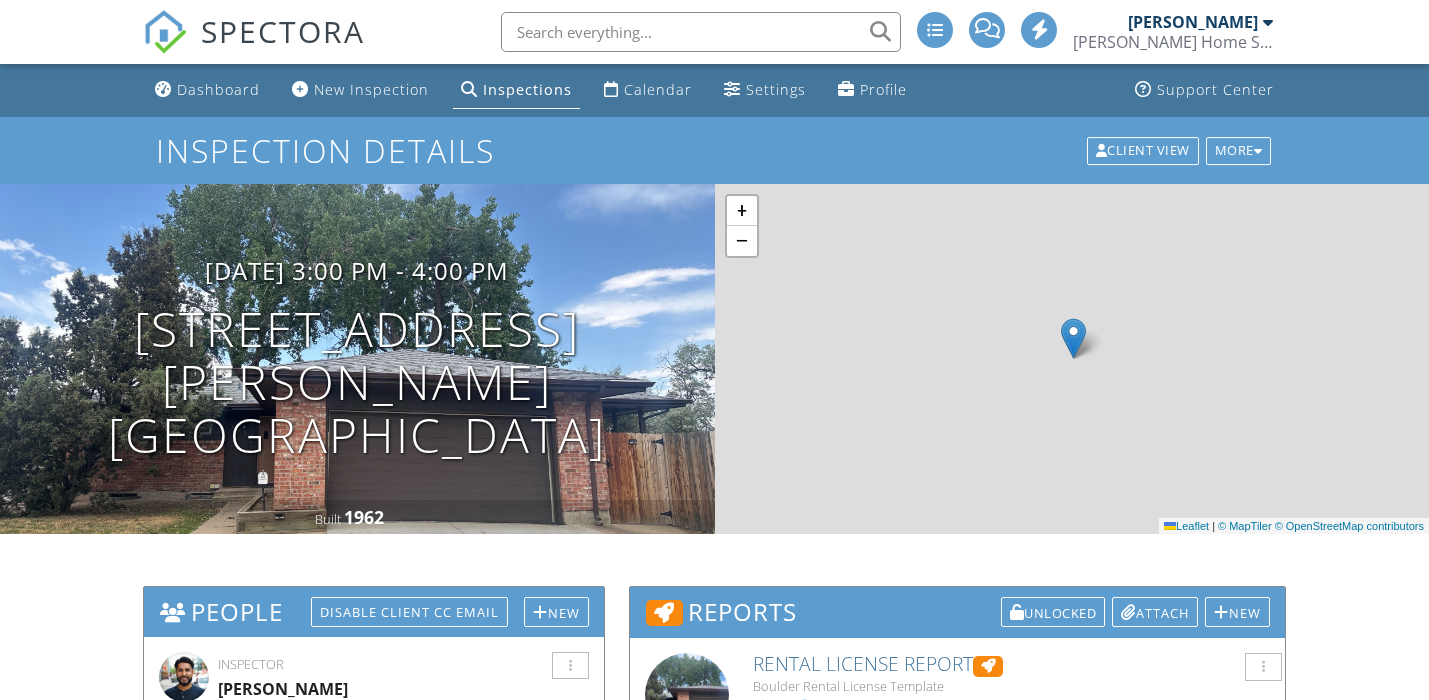 scroll, scrollTop: 215, scrollLeft: 0, axis: vertical 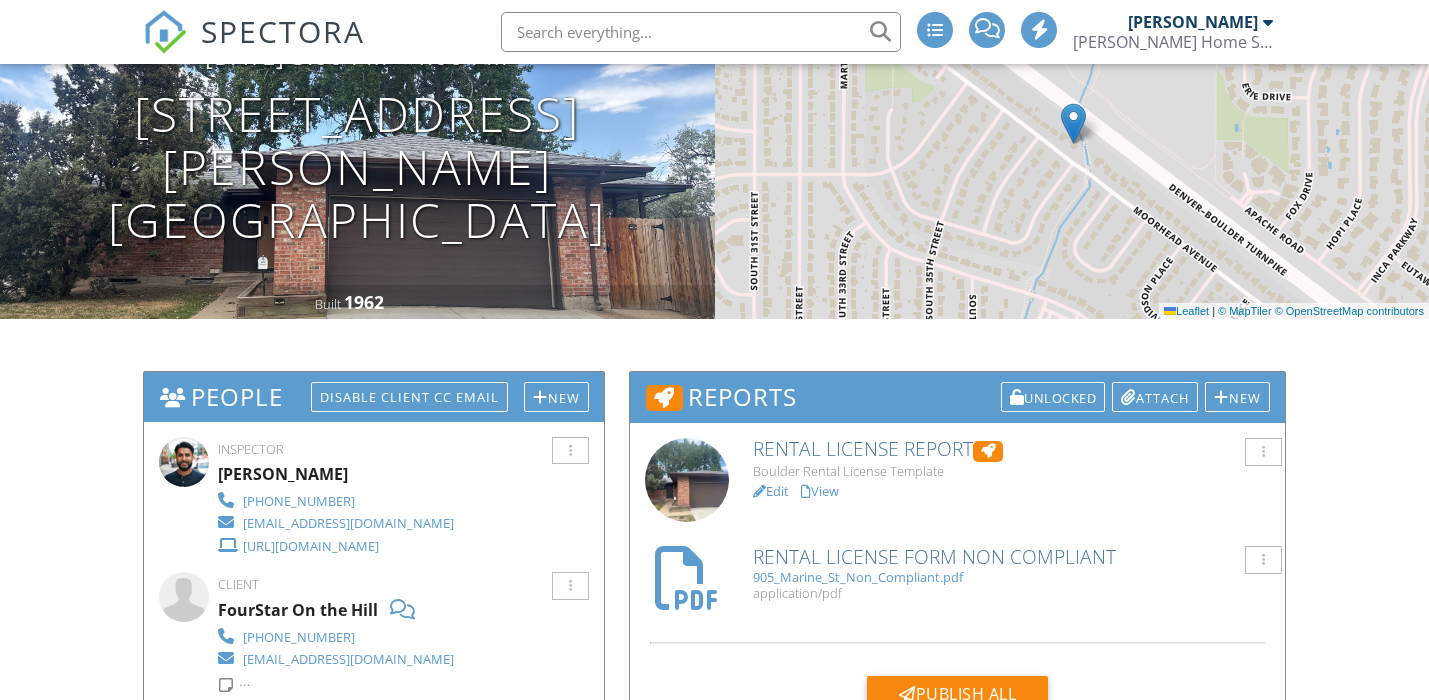 click on "Rental License Report
Boulder Rental License Template
Edit
View
Quick Publish
Copy
Delete" at bounding box center (957, 480) 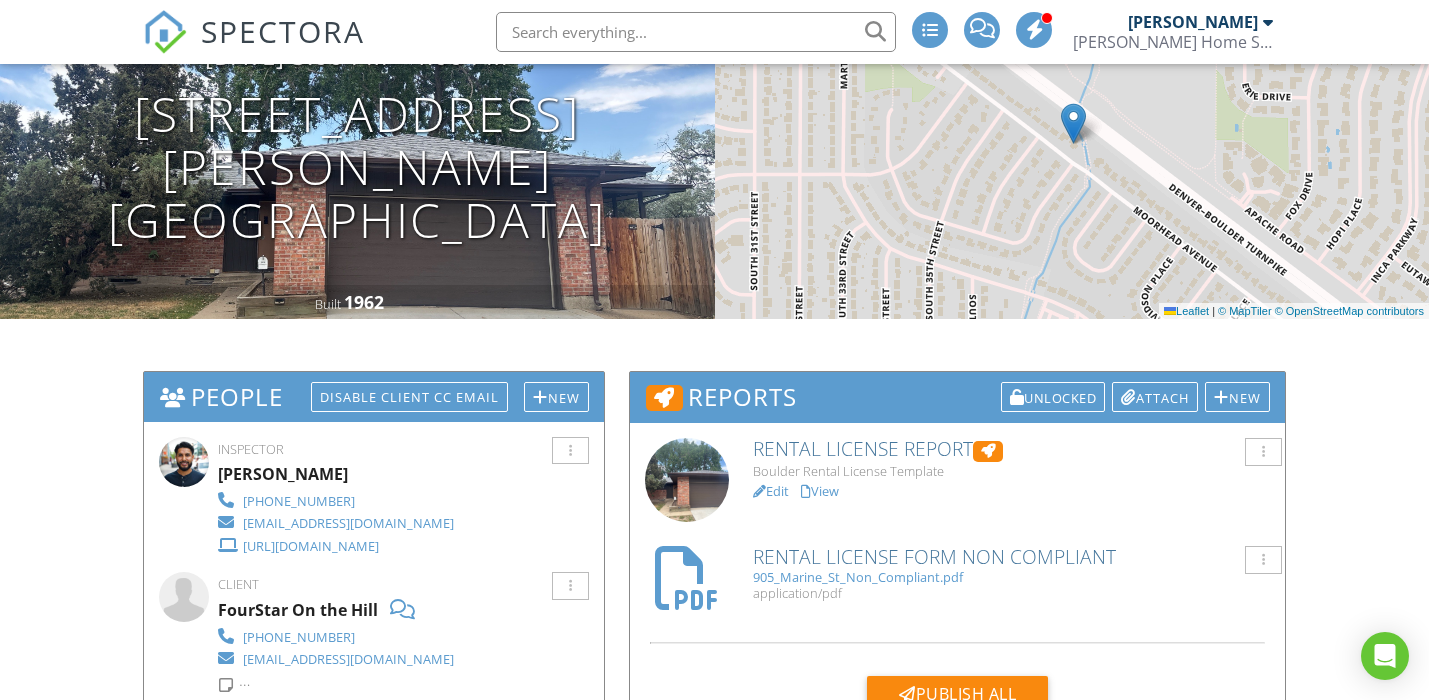 scroll, scrollTop: 0, scrollLeft: 0, axis: both 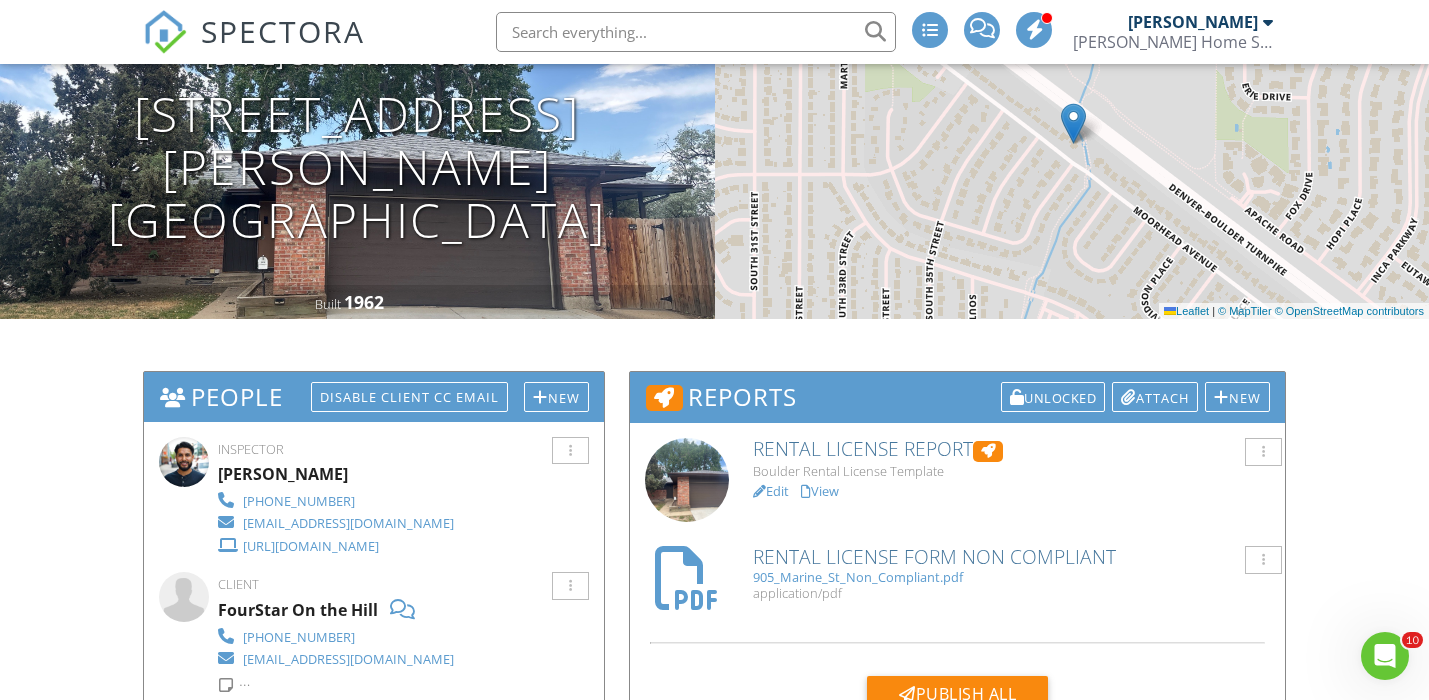 click on "Rental License Report
Boulder Rental License Template
Edit
View
Quick Publish
Copy
Delete" at bounding box center [957, 480] 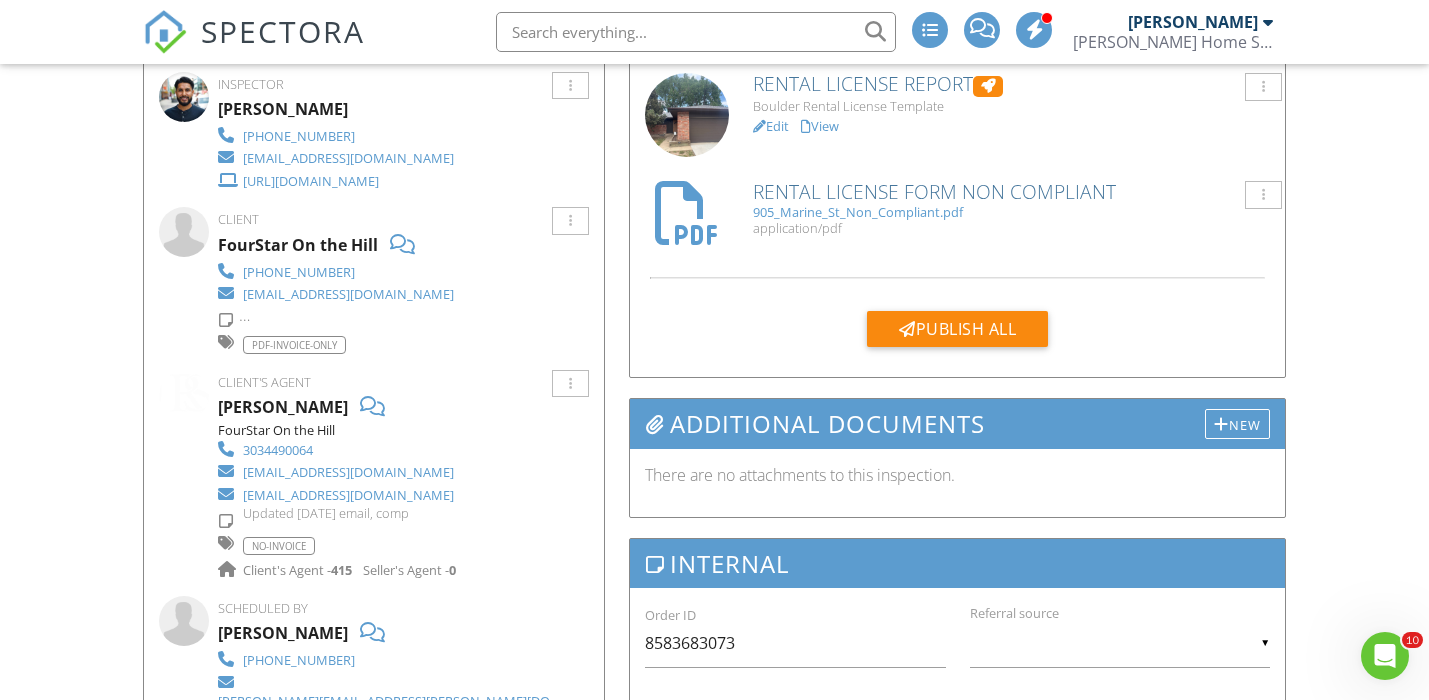 scroll, scrollTop: 648, scrollLeft: 0, axis: vertical 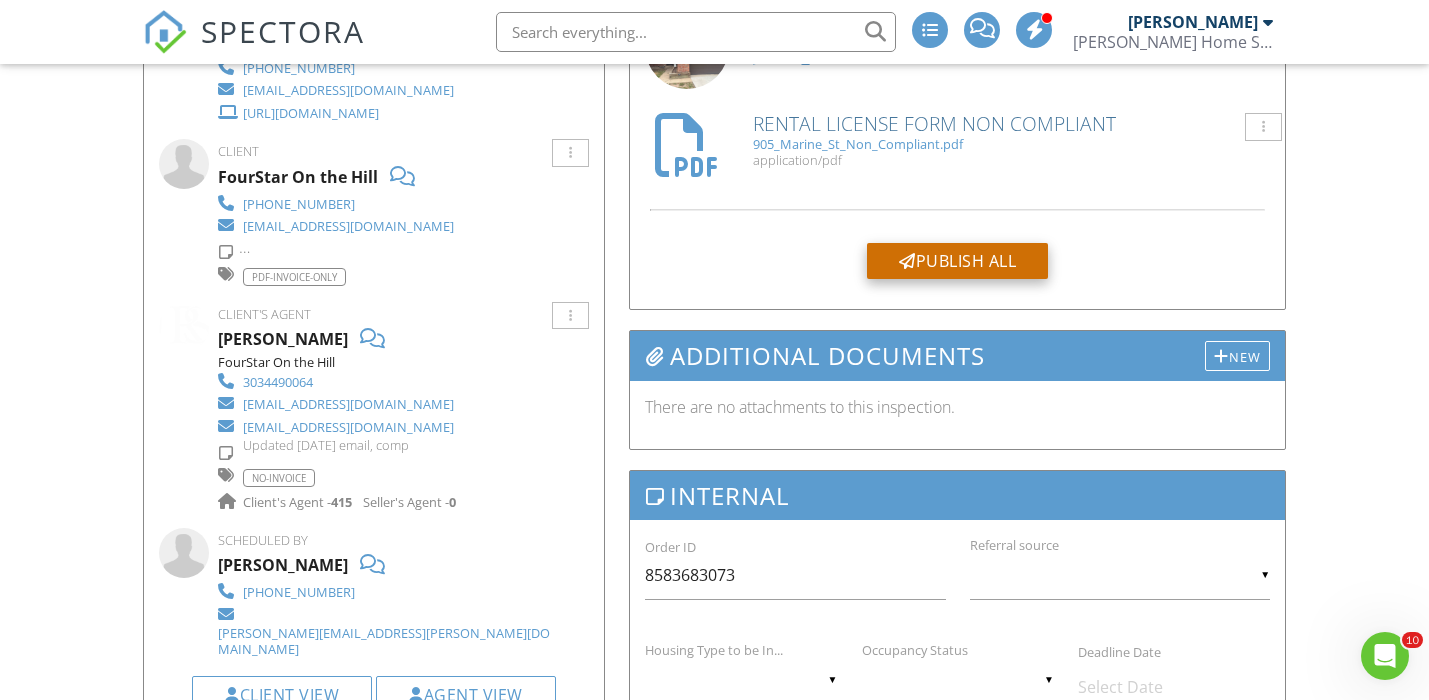 click on "Publish All" at bounding box center [957, 261] 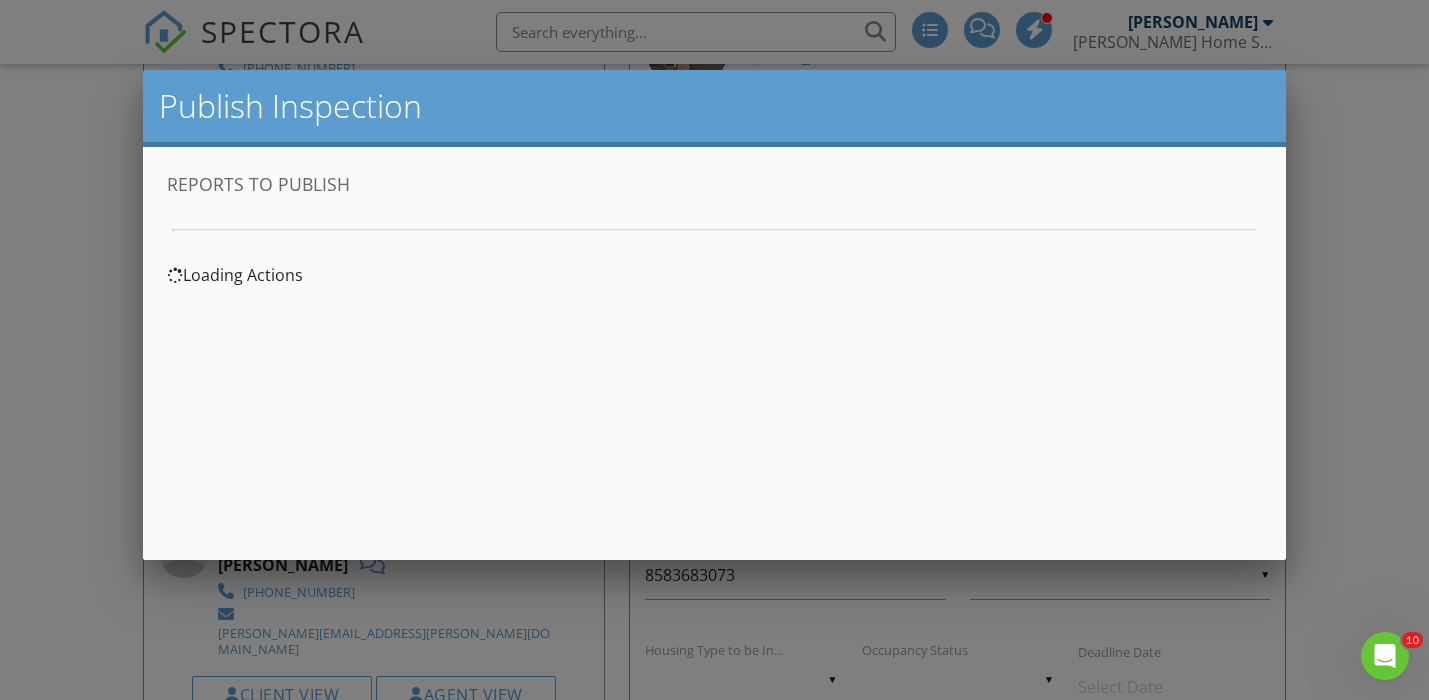scroll, scrollTop: 15, scrollLeft: 0, axis: vertical 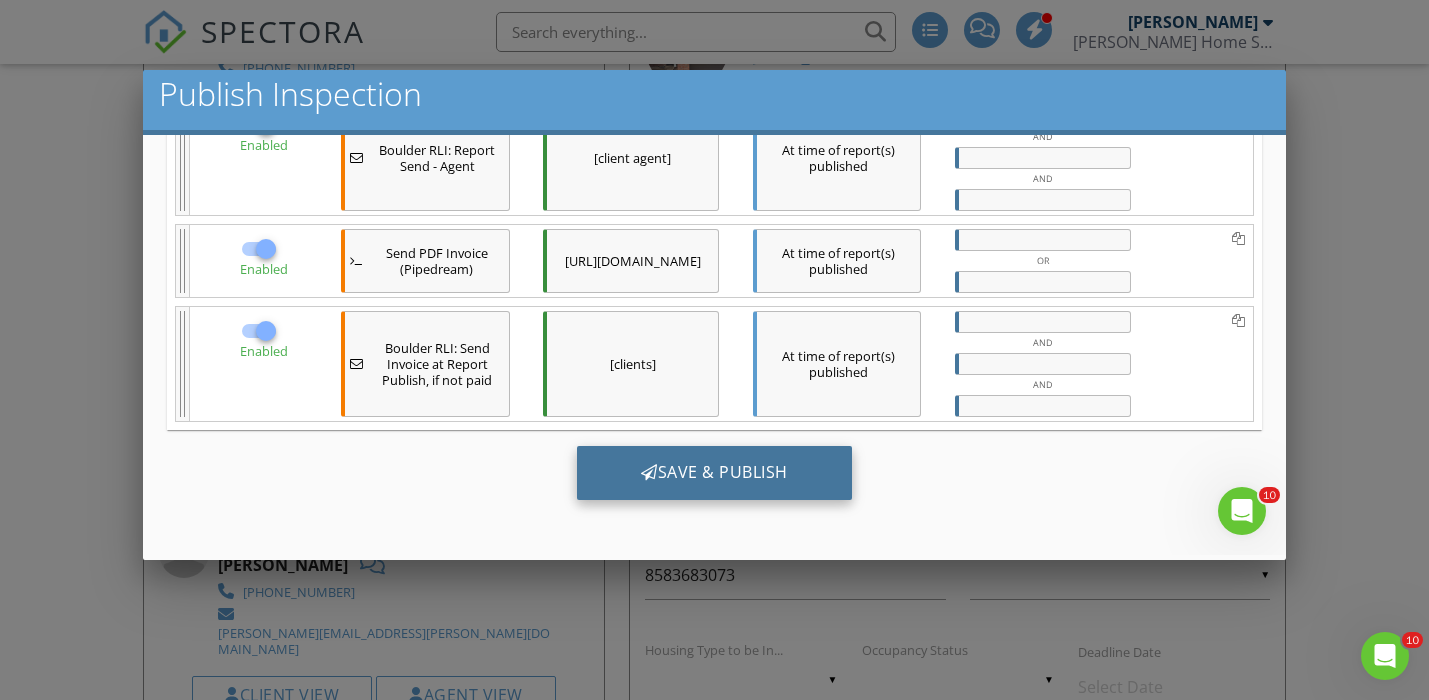 click on "Save & Publish" at bounding box center (713, 473) 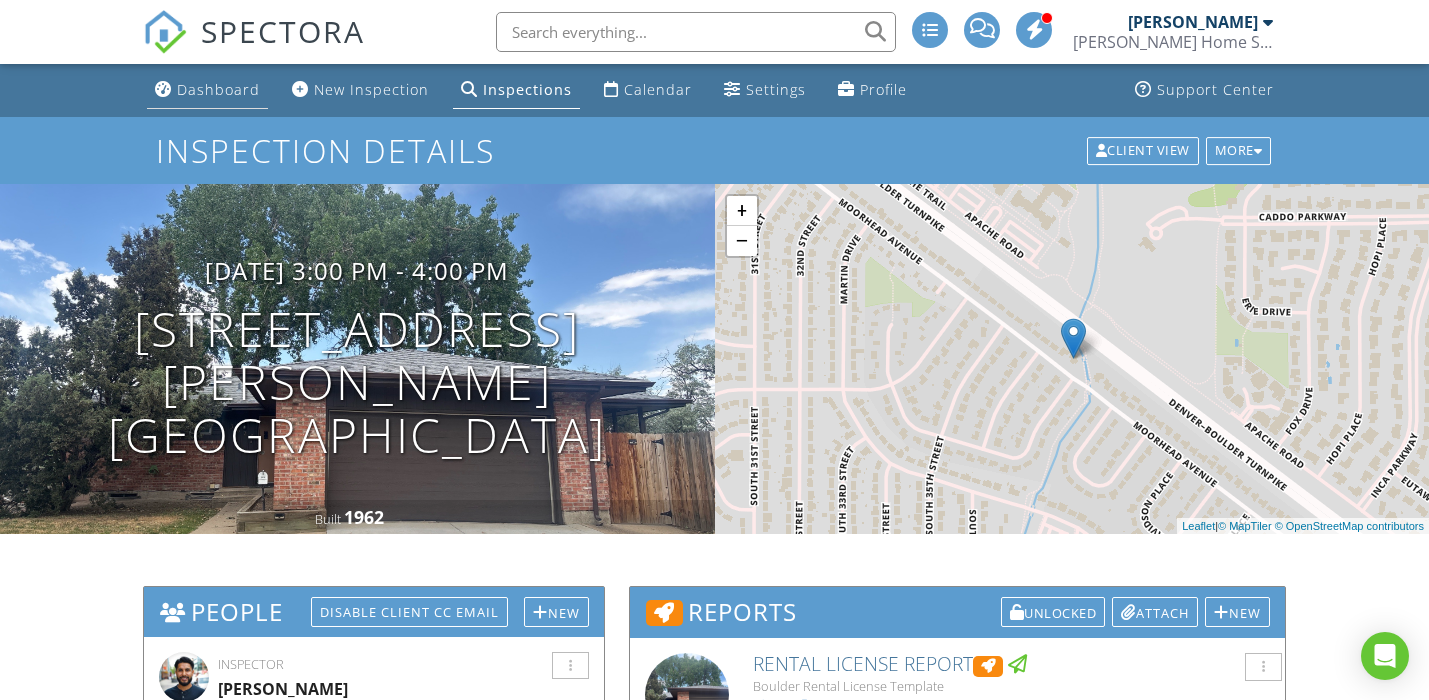 scroll, scrollTop: 0, scrollLeft: 0, axis: both 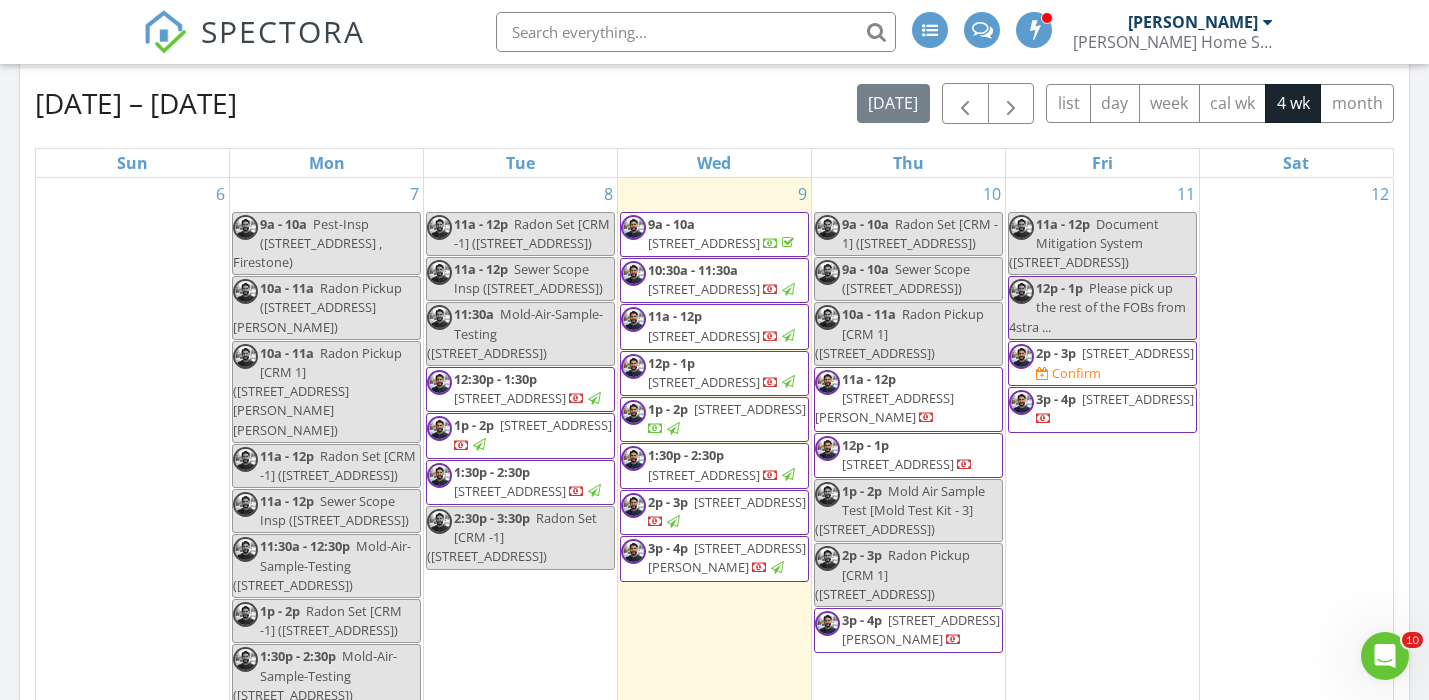 click on "9a - 10a" at bounding box center (865, 224) 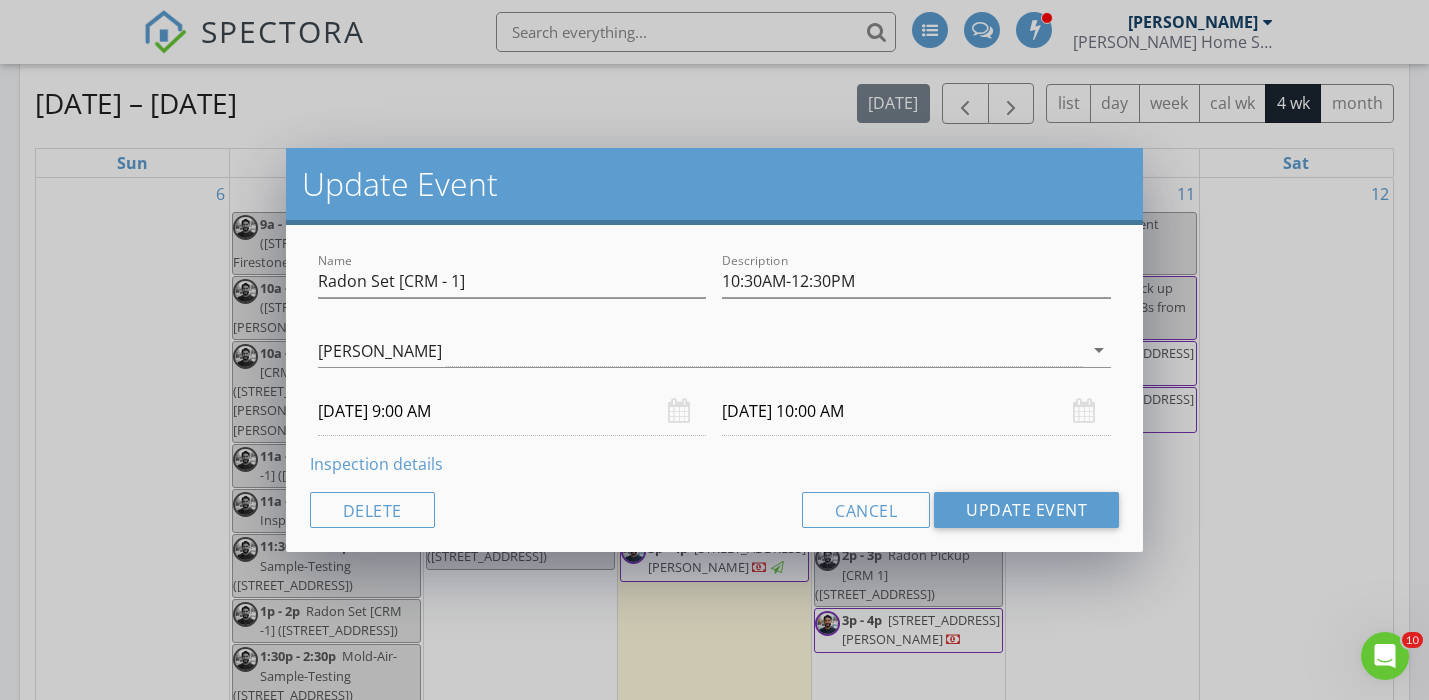 click on "Inspection details" at bounding box center [376, 464] 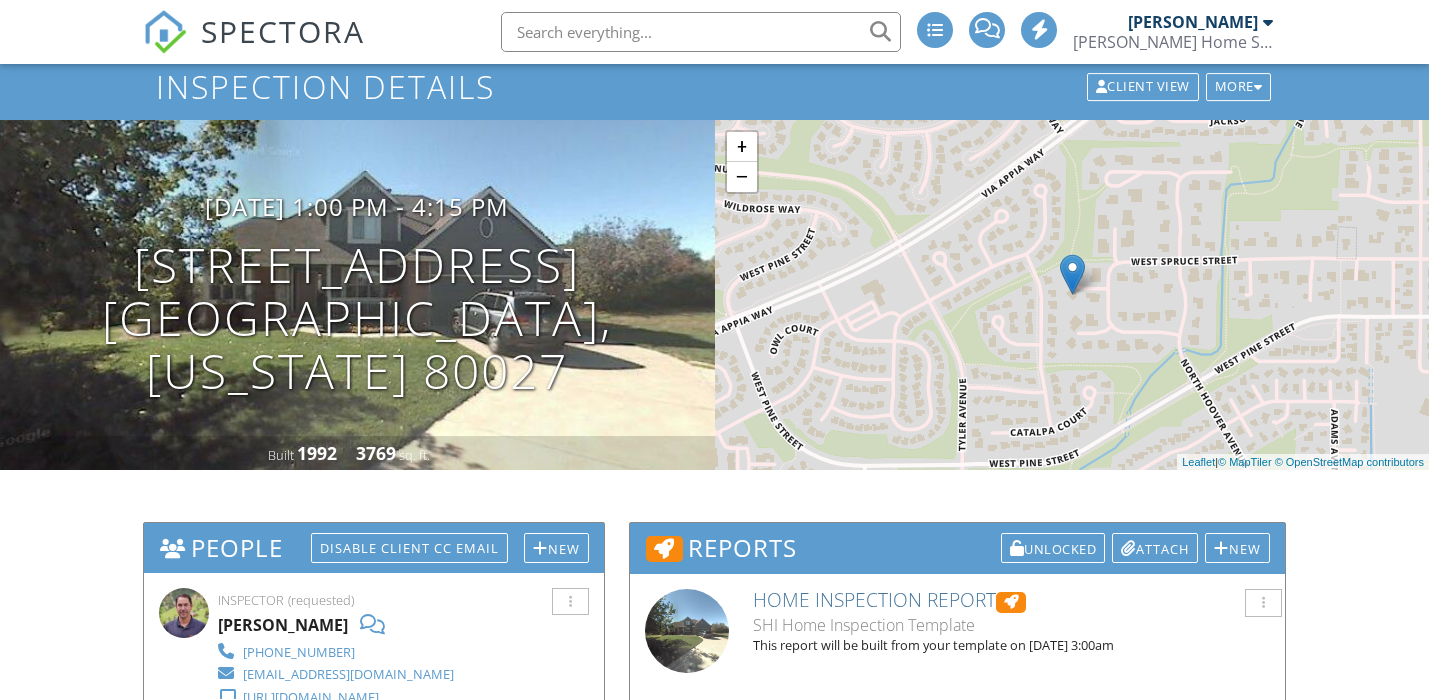 scroll, scrollTop: 64, scrollLeft: 0, axis: vertical 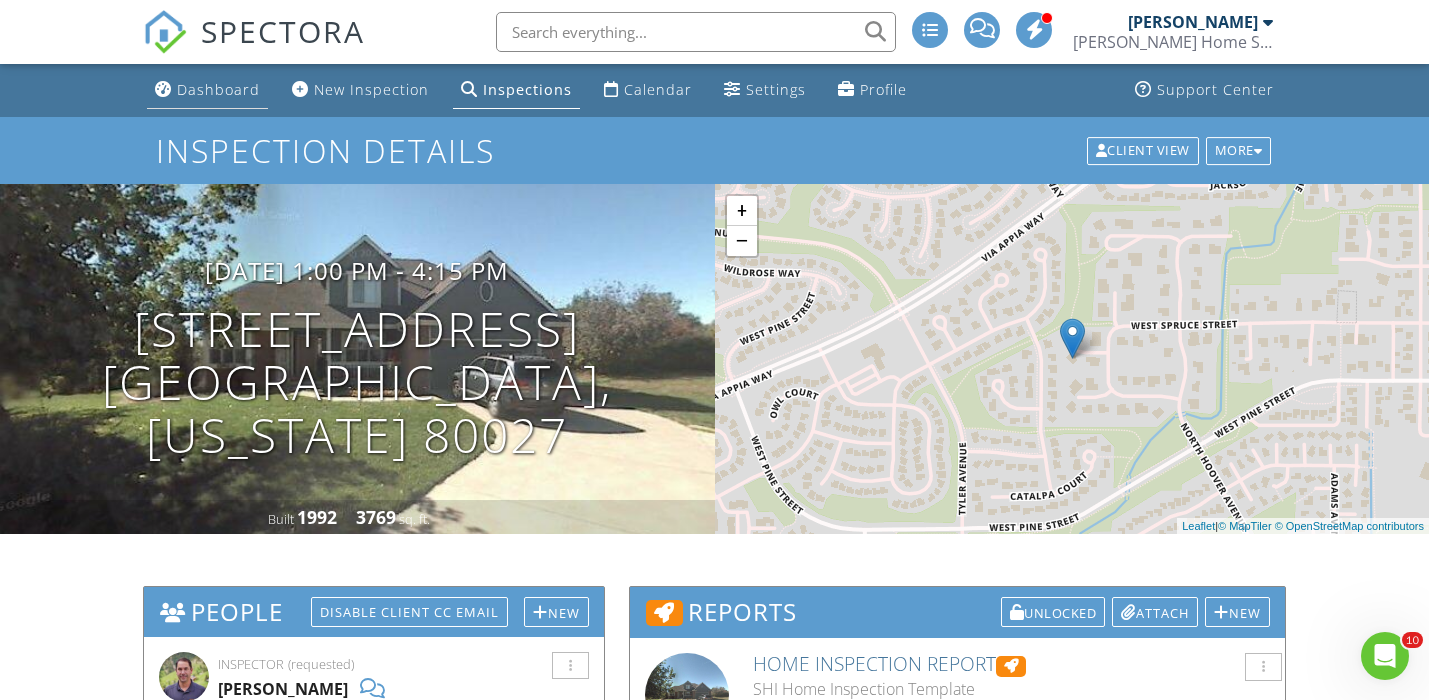 click on "Dashboard" at bounding box center [218, 89] 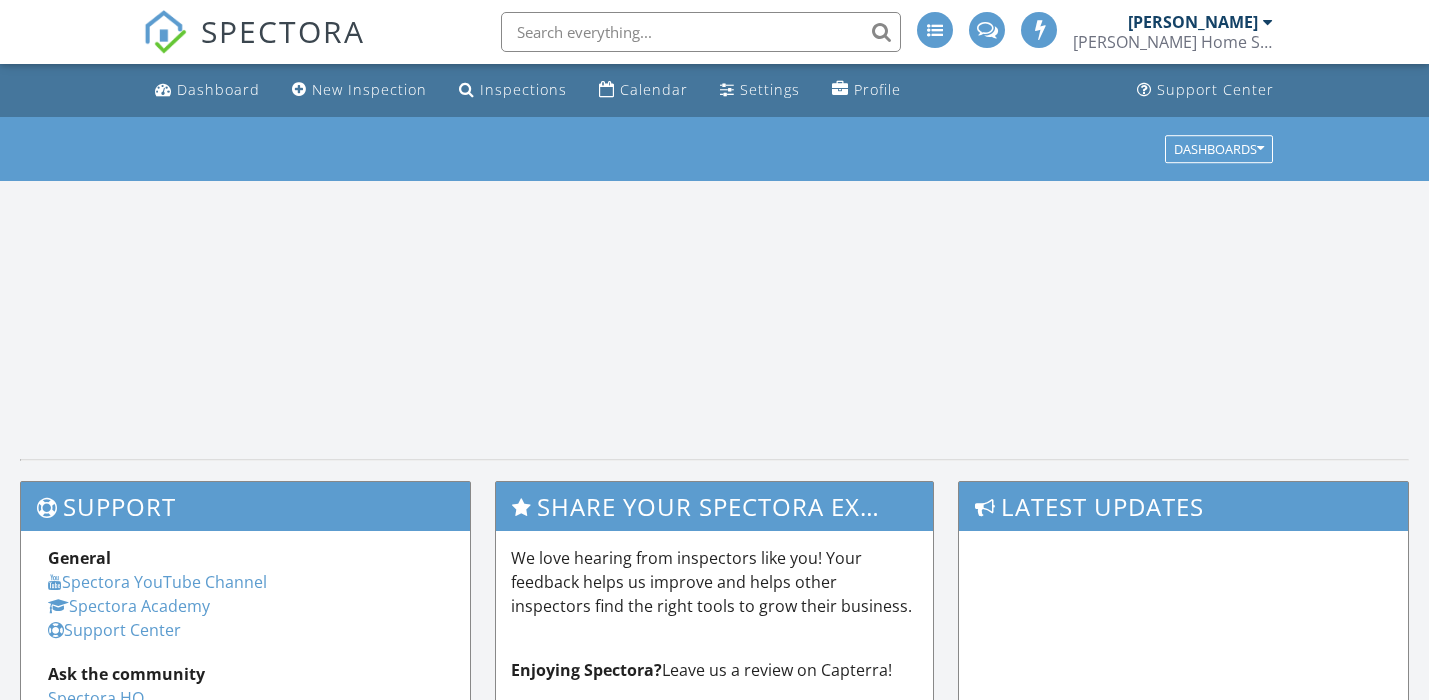scroll, scrollTop: 0, scrollLeft: 0, axis: both 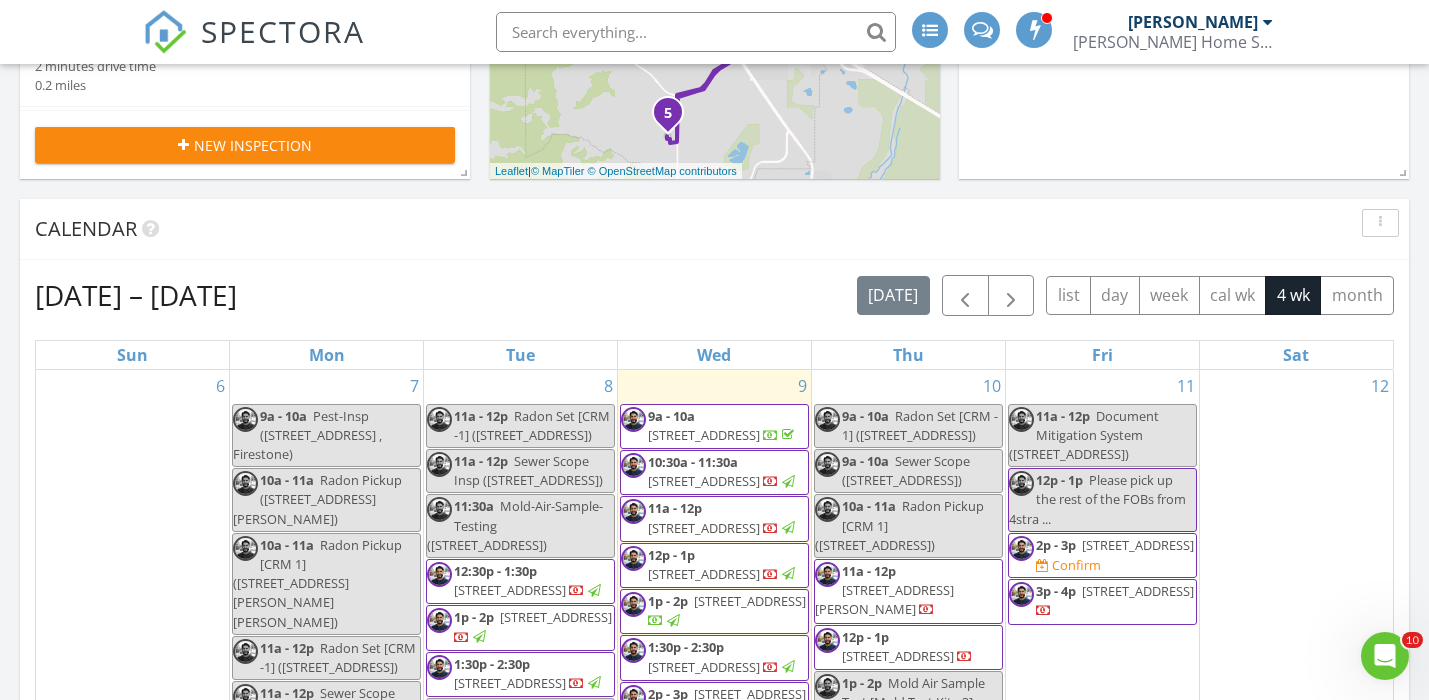 click on "3p - 4p" at bounding box center [1056, 591] 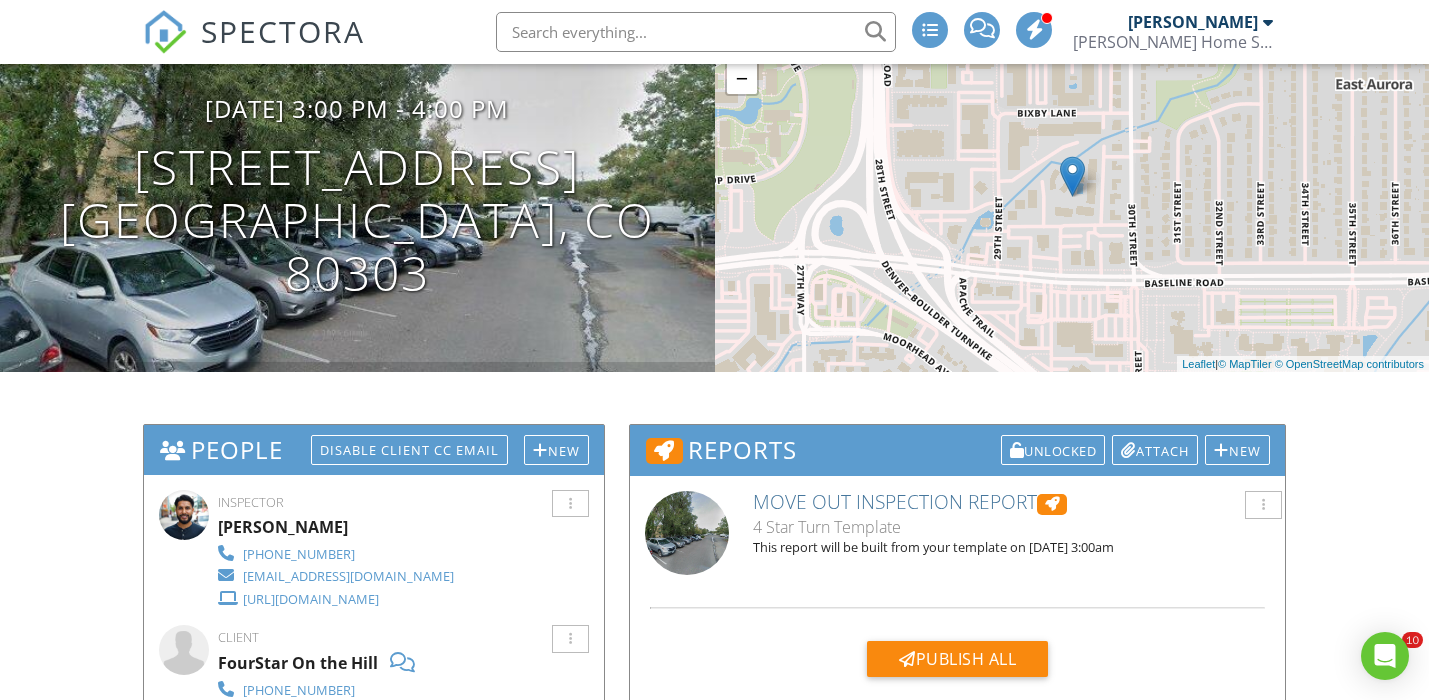 scroll, scrollTop: 164, scrollLeft: 0, axis: vertical 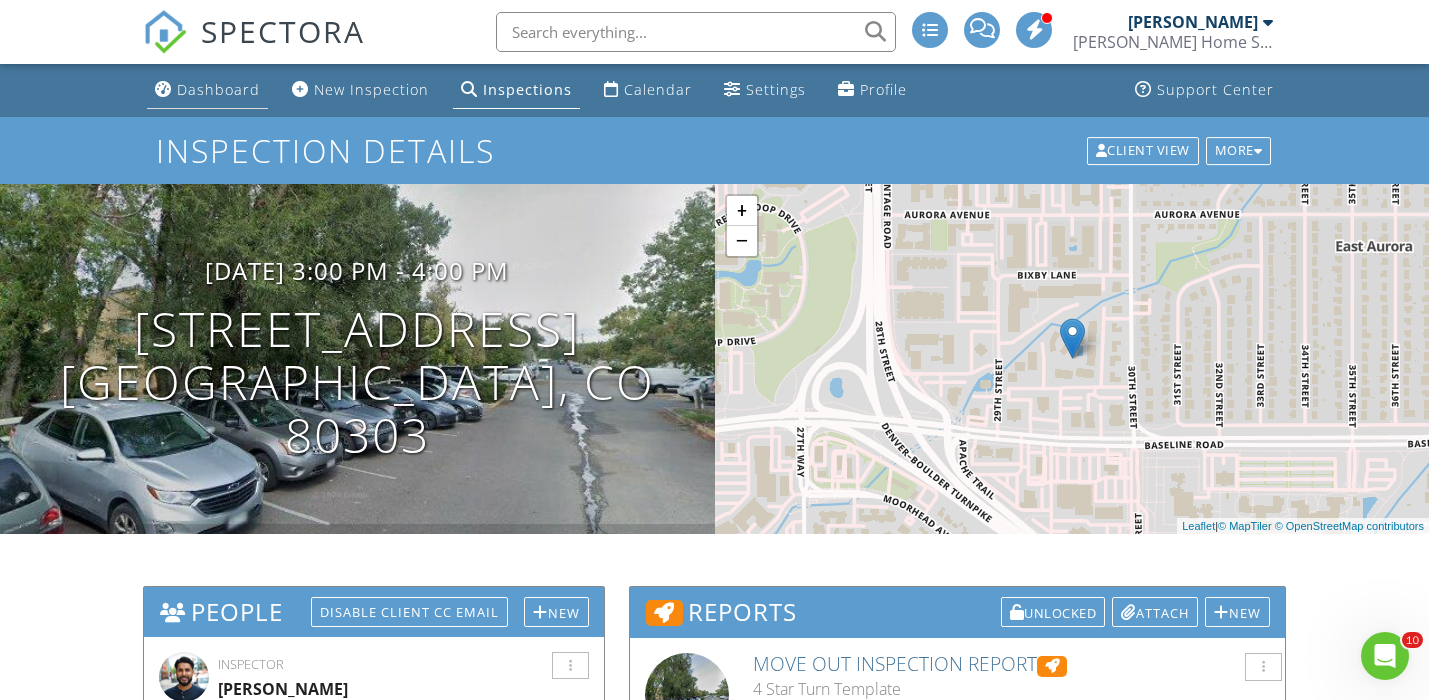 click on "Dashboard" at bounding box center [218, 89] 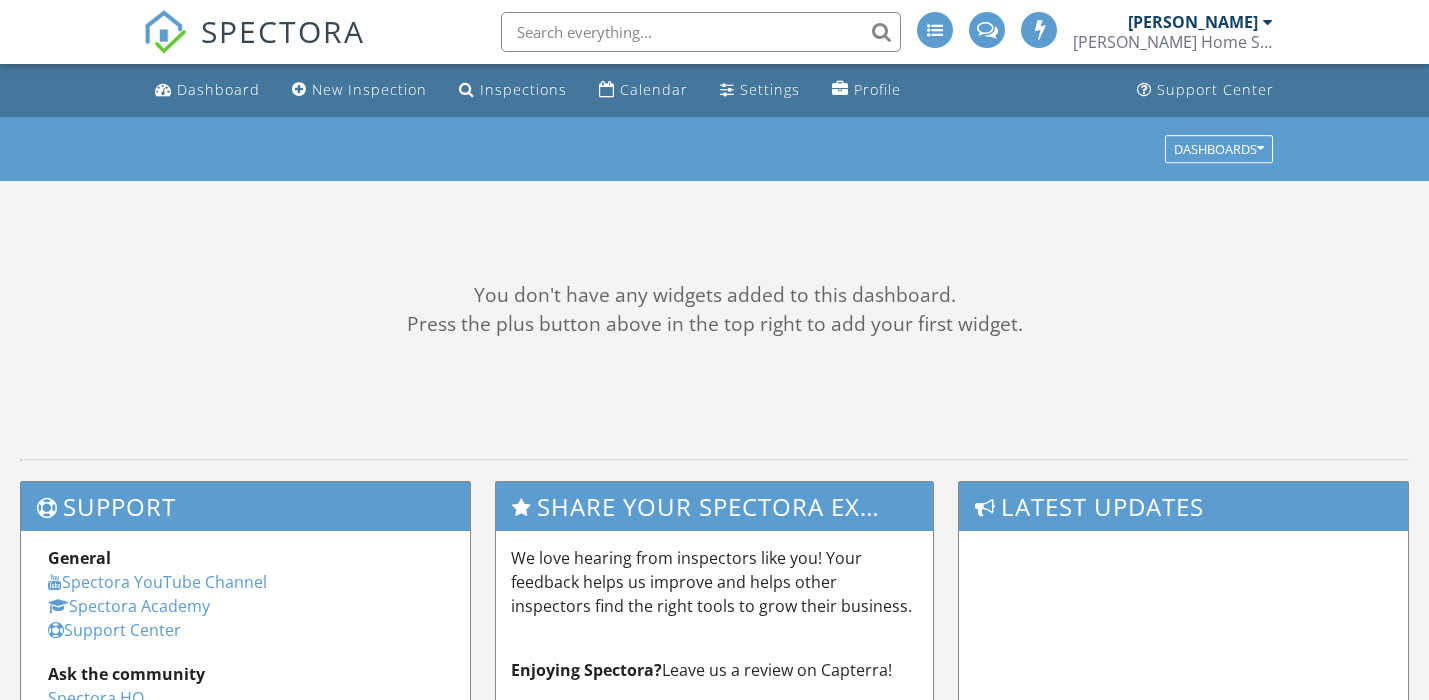 scroll, scrollTop: 0, scrollLeft: 0, axis: both 